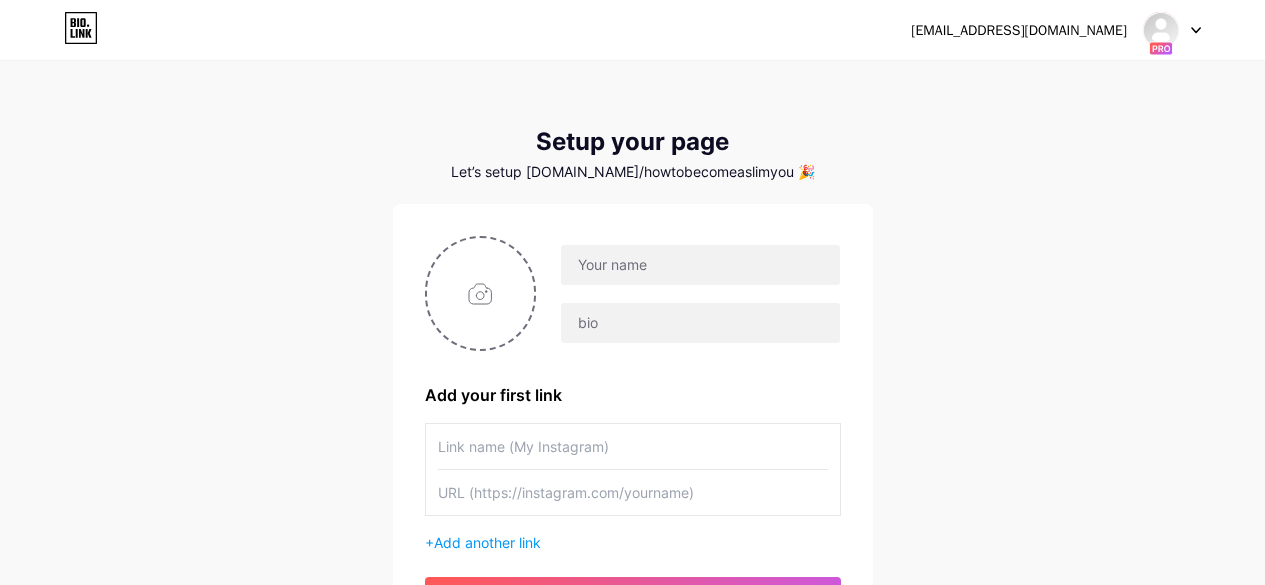 scroll, scrollTop: 58, scrollLeft: 0, axis: vertical 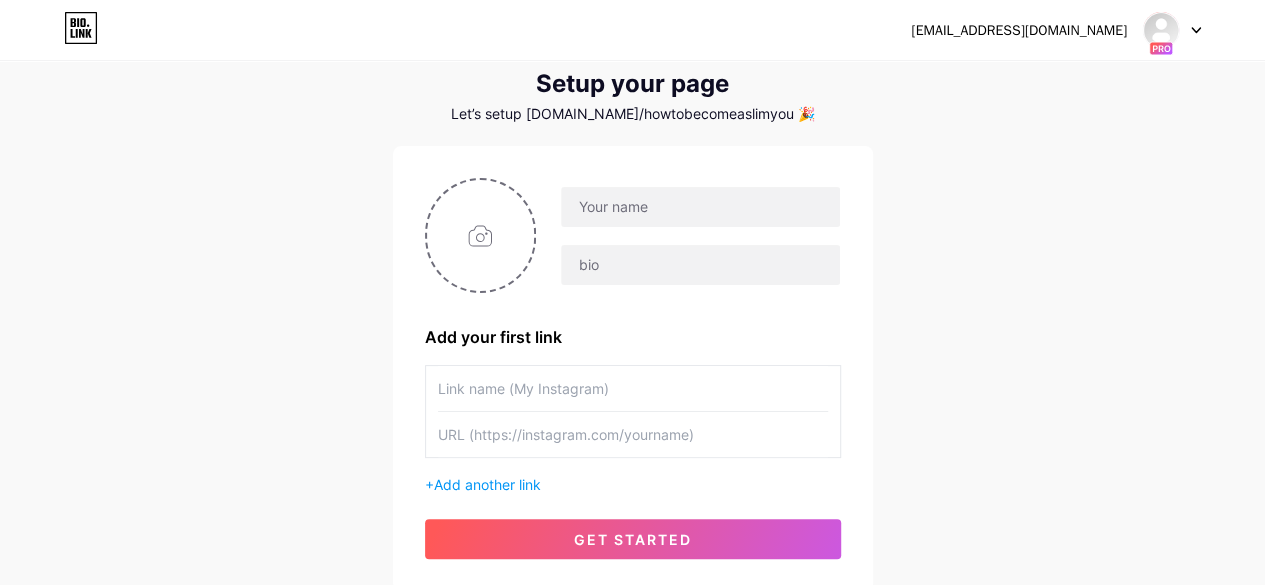 click on "Let’s setup [DOMAIN_NAME]/howtobecomeaslimyou 🎉" at bounding box center (633, 114) 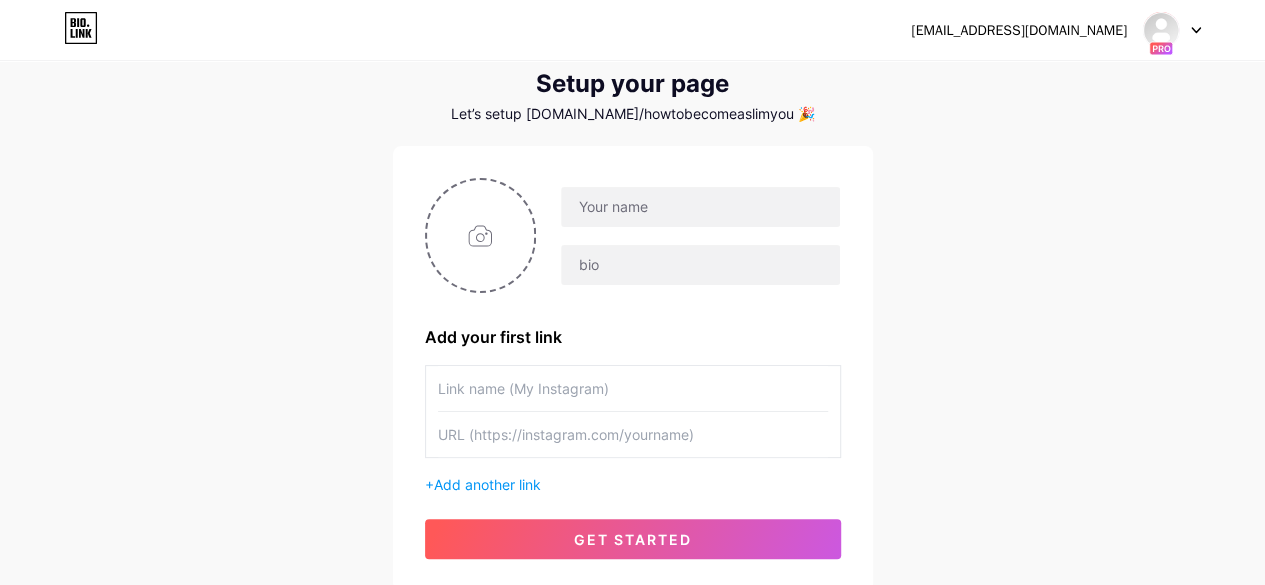 click on "Let’s setup [DOMAIN_NAME]/howtobecomeaslimyou 🎉" at bounding box center (633, 114) 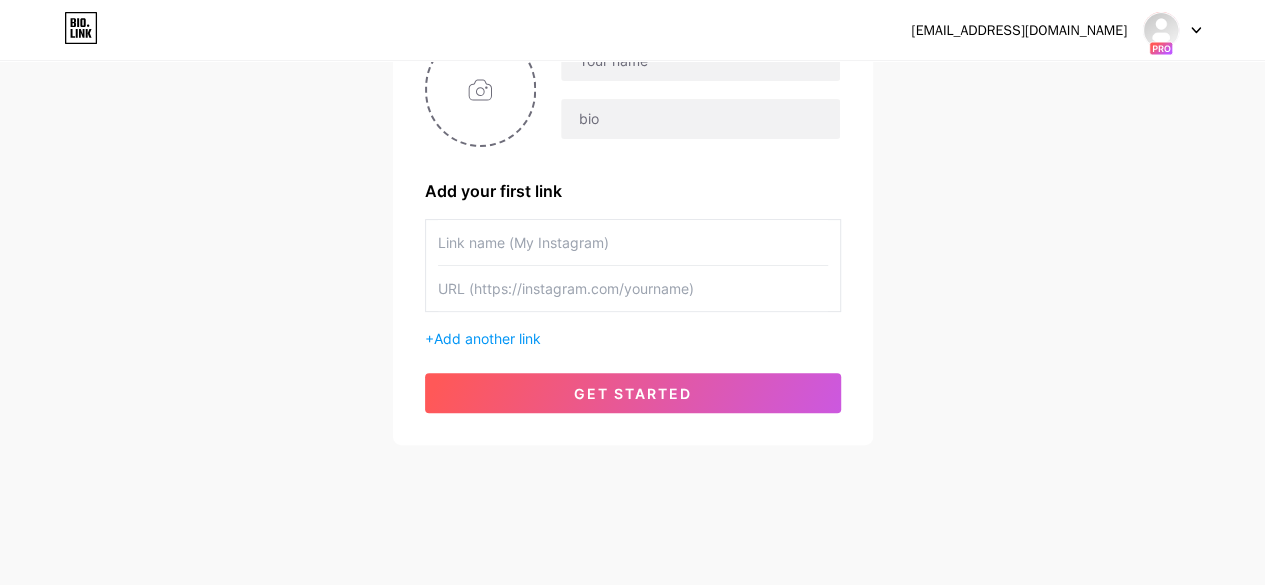 scroll, scrollTop: 206, scrollLeft: 0, axis: vertical 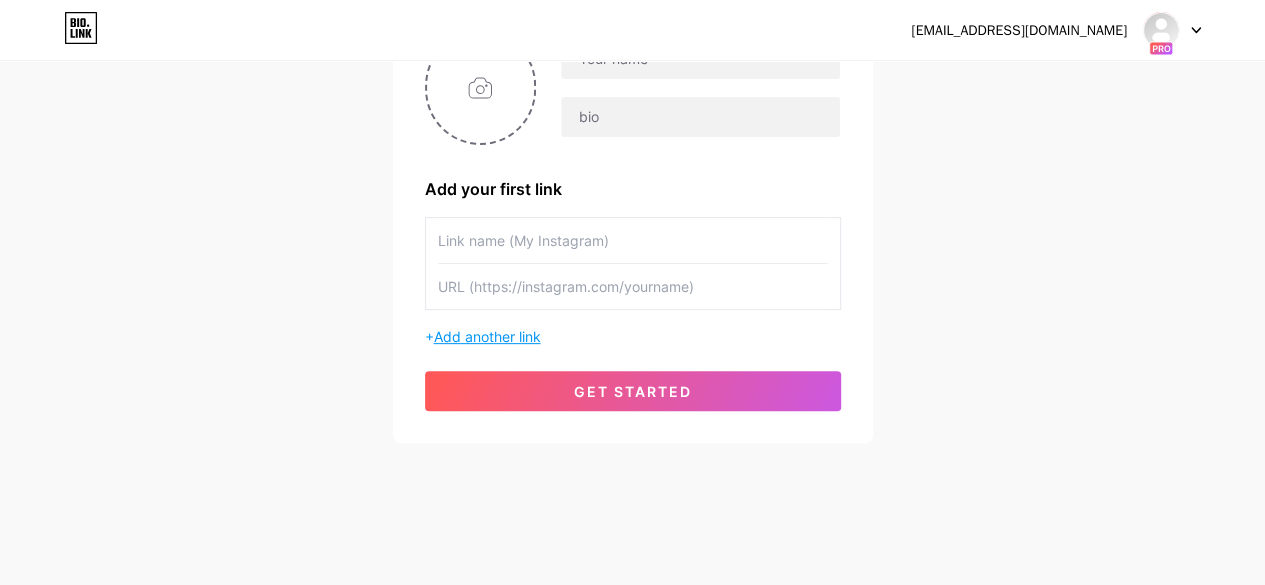 click on "Add another link" at bounding box center [487, 336] 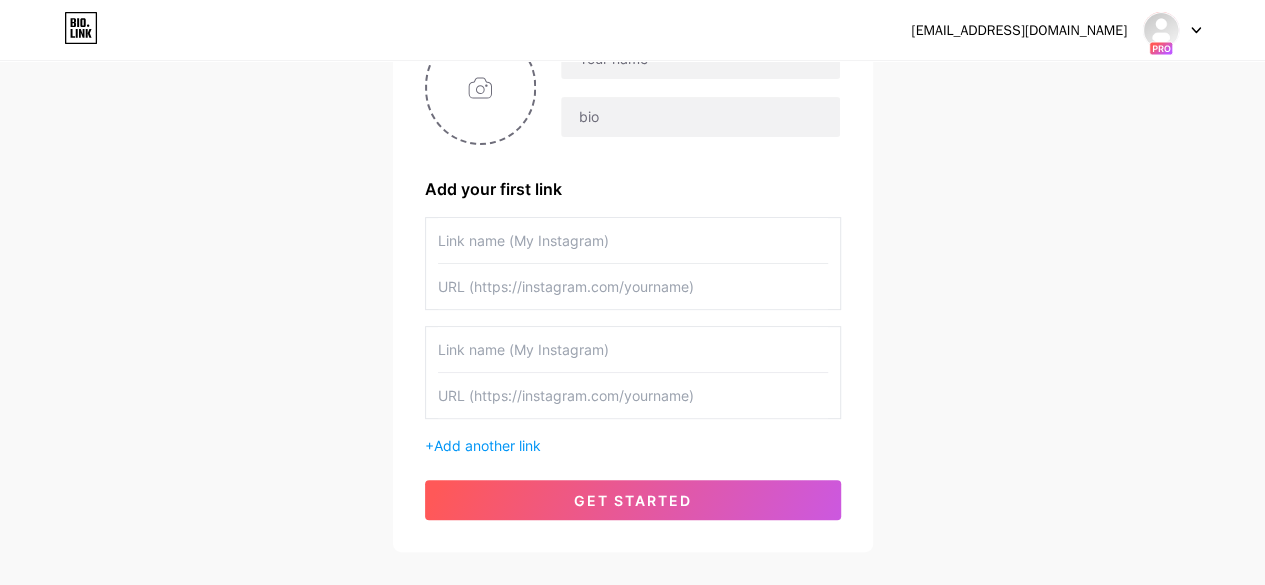 click at bounding box center [633, 349] 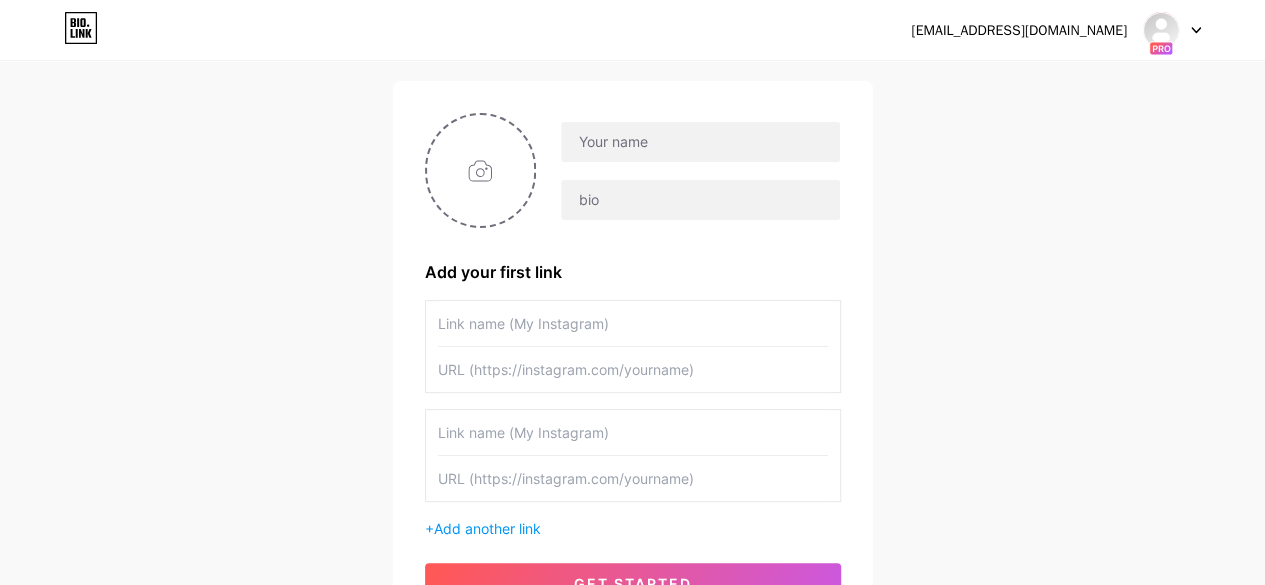 scroll, scrollTop: 0, scrollLeft: 0, axis: both 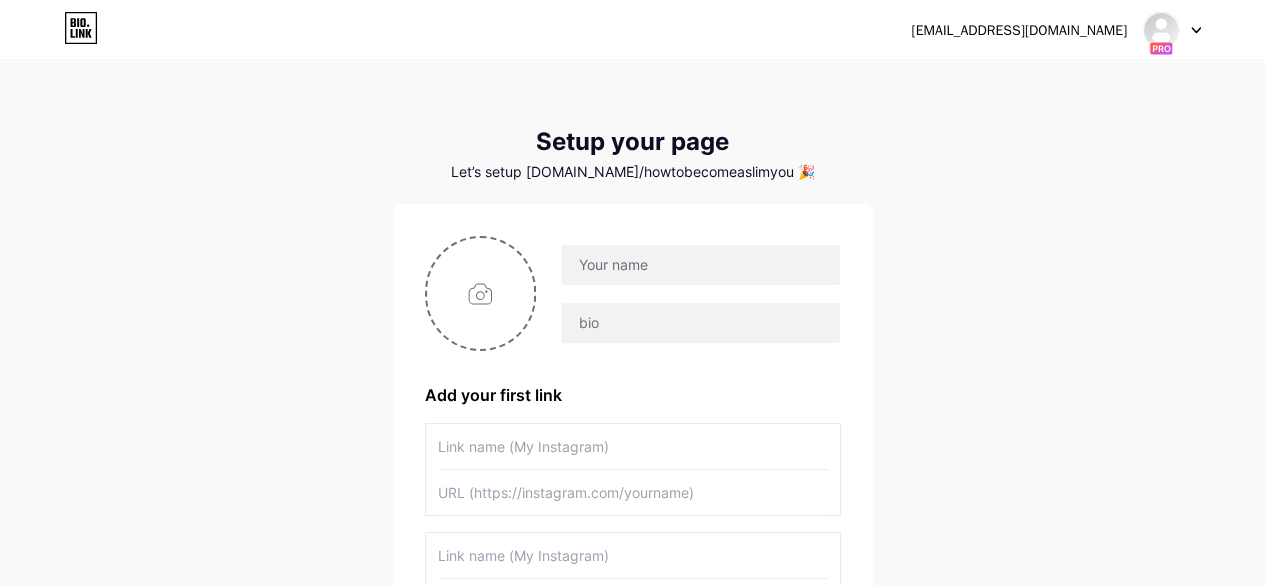 click at bounding box center (1172, 30) 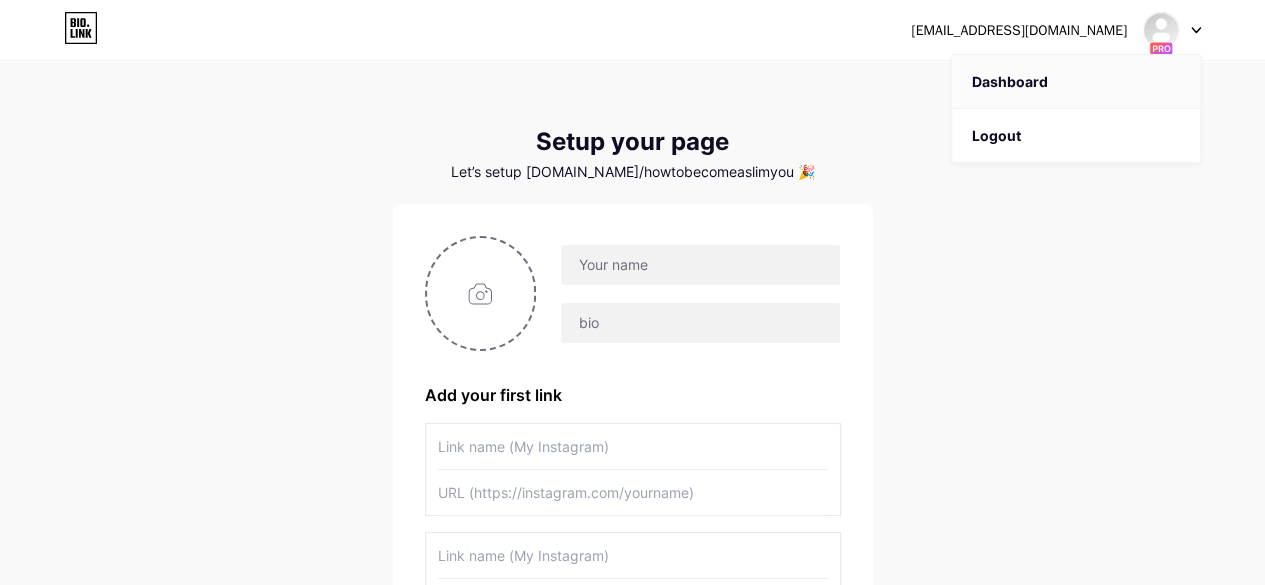 click on "Dashboard" at bounding box center (1076, 82) 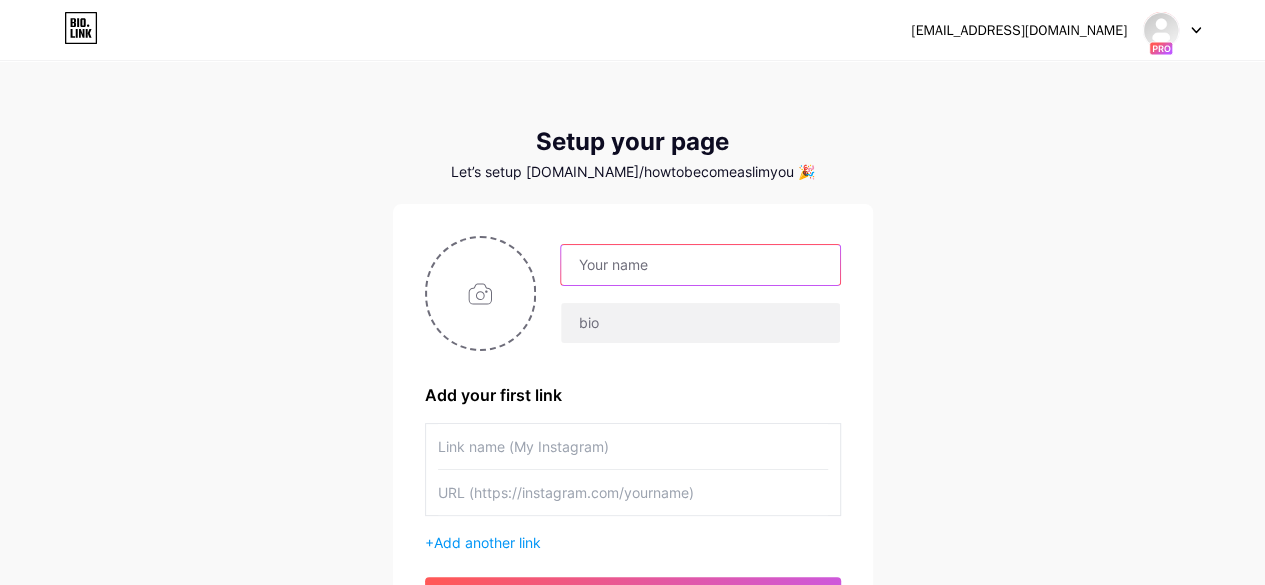 click at bounding box center [700, 265] 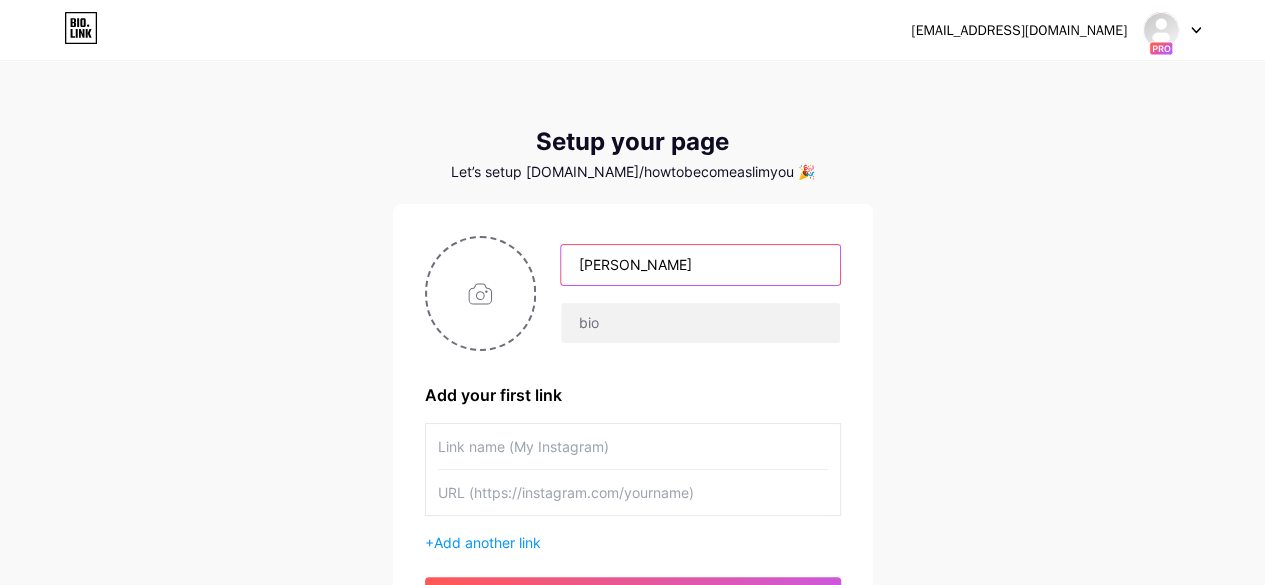 type on "[PERSON_NAME]" 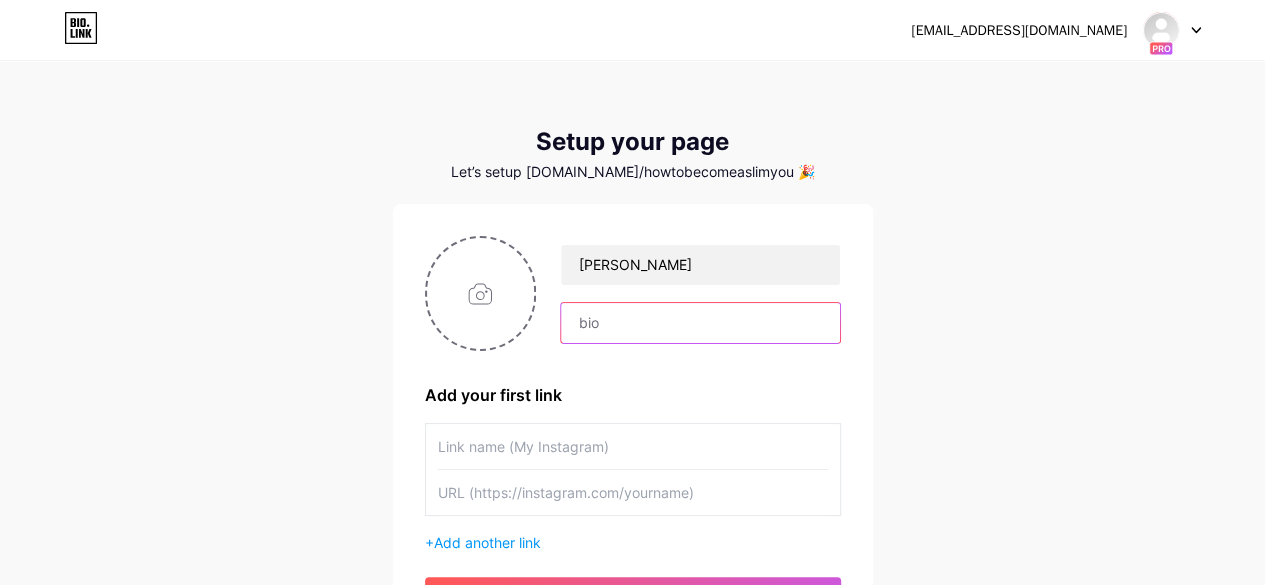 click at bounding box center [700, 323] 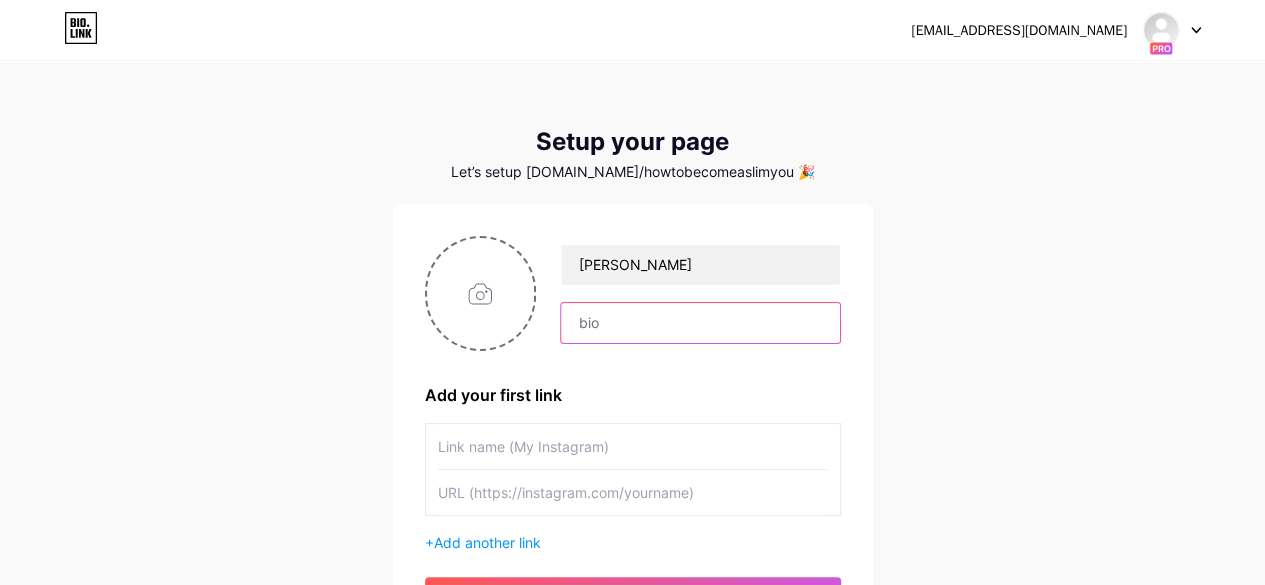 paste on "Introducing Become a Slim You, the ultimate weight loss solution designed to help you achieve your dream body naturally and effectively. Powered by the revolutionary formula Mitolyn, this product is crafted to support your weight loss journey with a science-backed approach to metabolism and fat-burning.At the core of Become a Slim You is Mitolyn’s advanced technology, which works to optimize mitochondrial function—the powerhouse of your cells. By energizing your body at the cellular level, this innovative f" 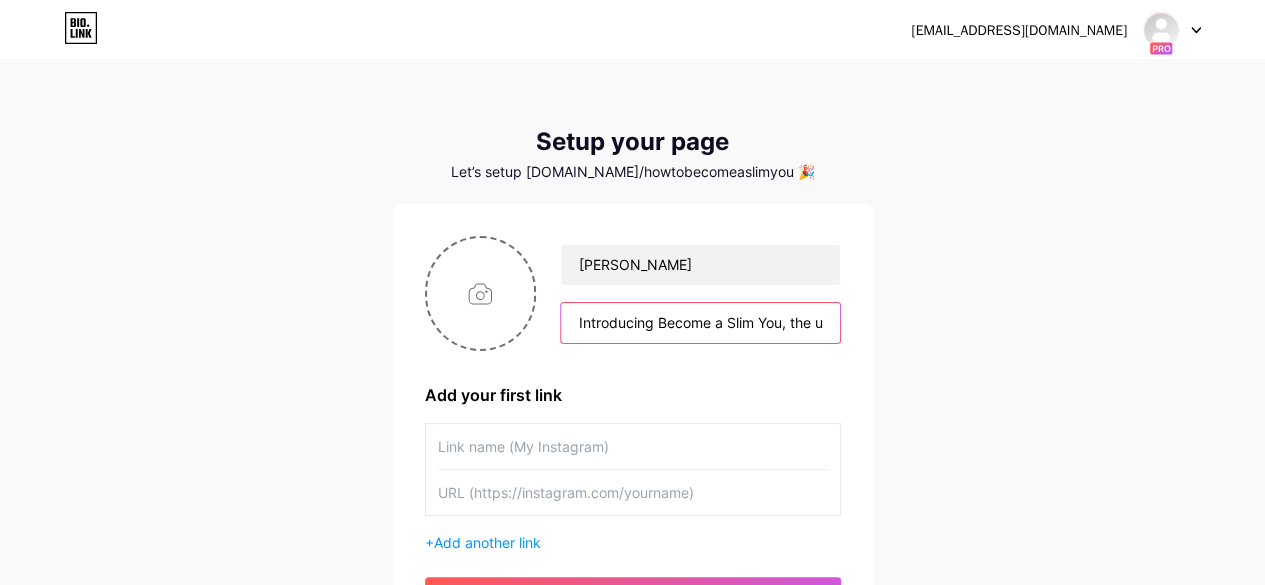 scroll, scrollTop: 0, scrollLeft: 3160, axis: horizontal 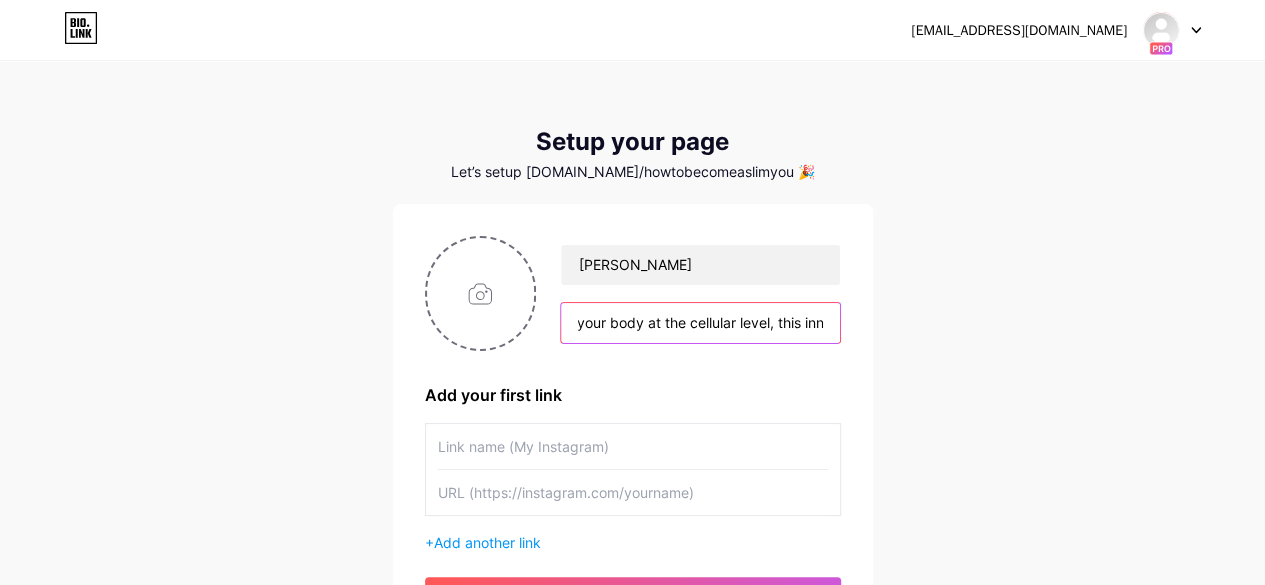 type on "Introducing Become a Slim You, the ultimate weight loss solution designed to help you achieve your dream body naturally and effectively. Powered by the revolutionary formula Mitolyn, this product is crafted to support your weight loss journey with a science-backed approach to metabolism and fat-burning.At the core of Become a Slim You is Mitolyn’s advanced technology, which works to optimize mitochondrial function—the powerhouse of your cells. By energizing your body at the cellular level, this innovative f" 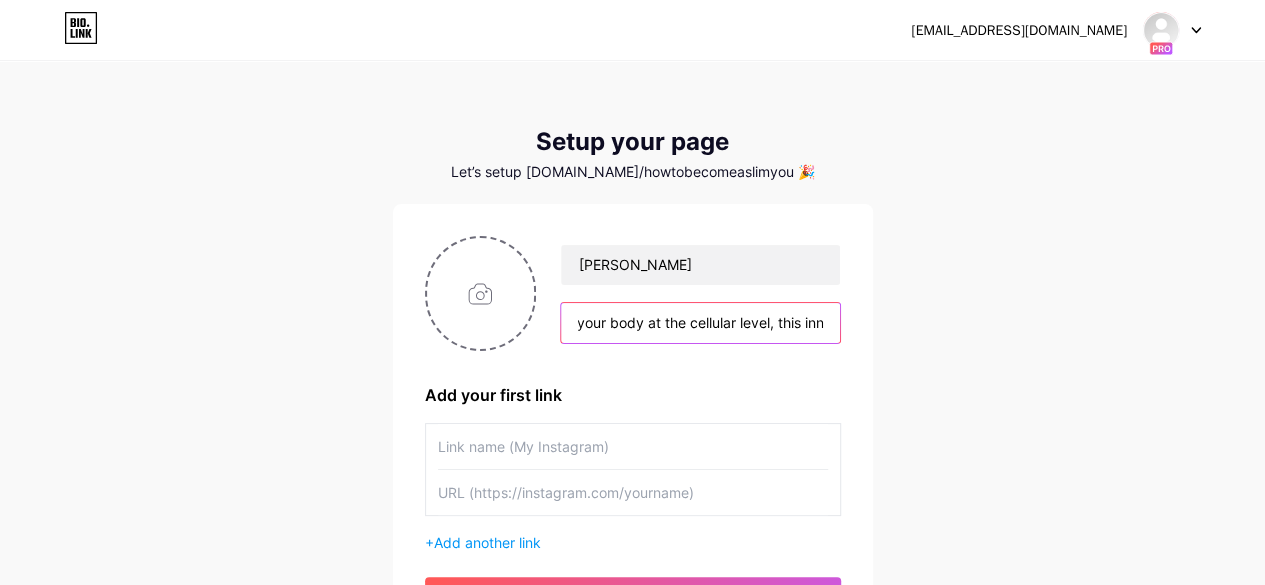 scroll, scrollTop: 0, scrollLeft: 0, axis: both 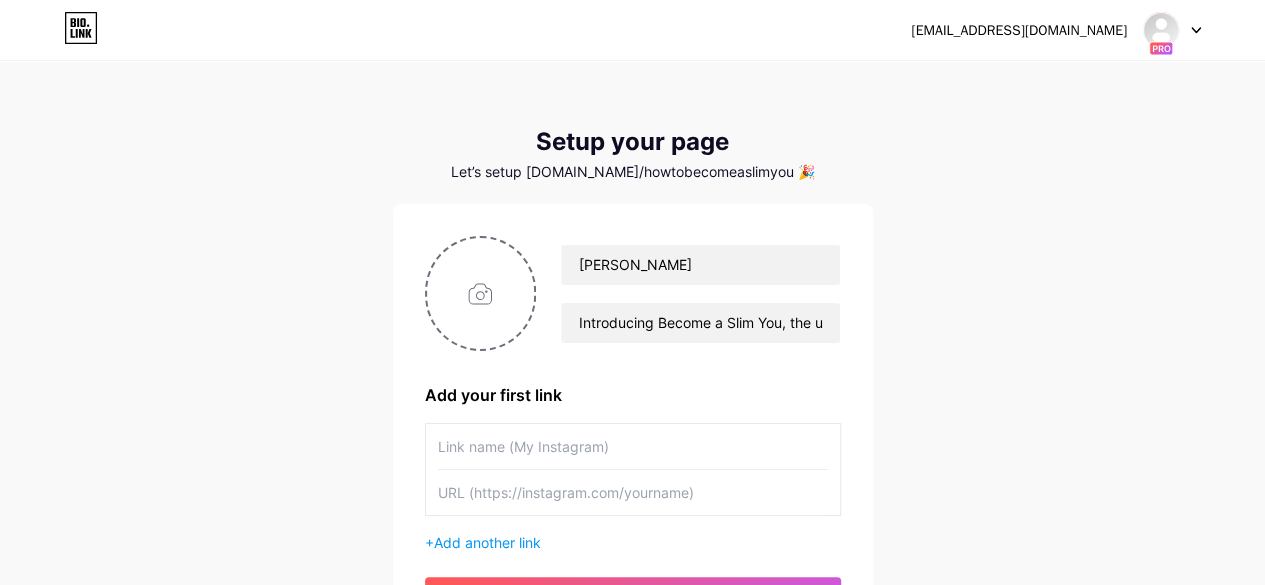 click at bounding box center (633, 446) 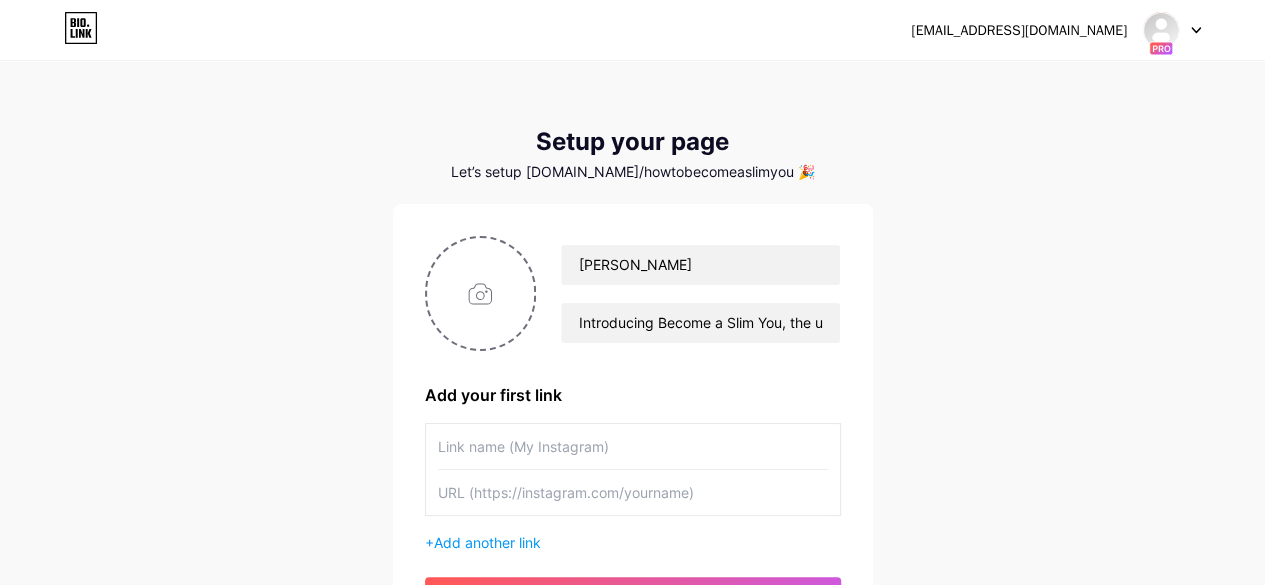 paste on "[URL][DOMAIN_NAME]" 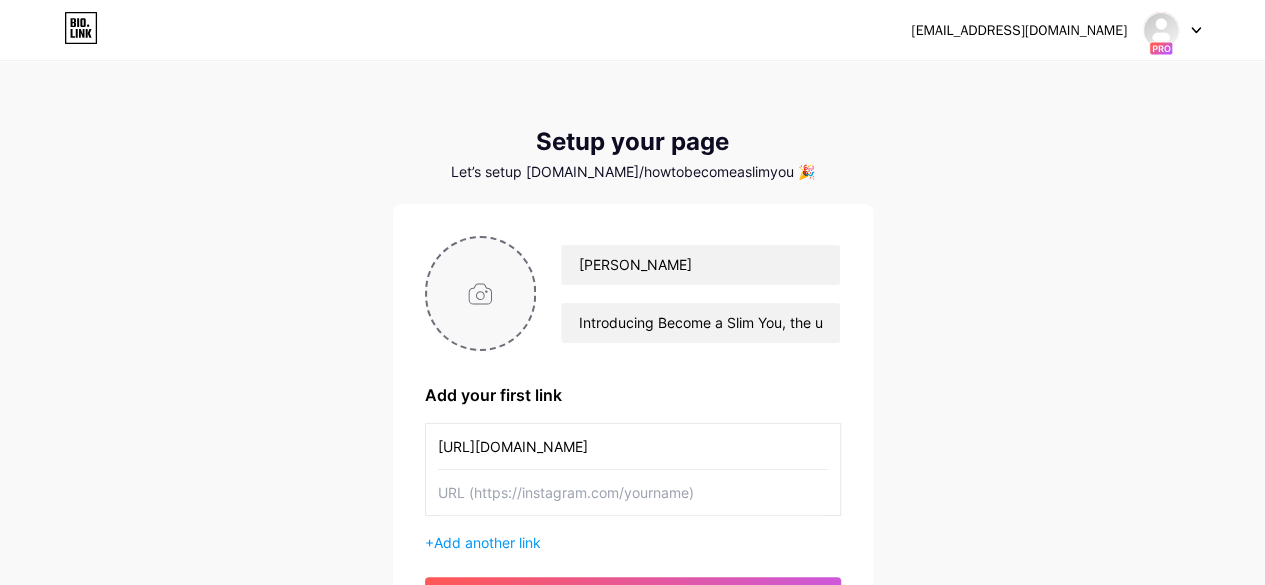type on "[URL][DOMAIN_NAME]" 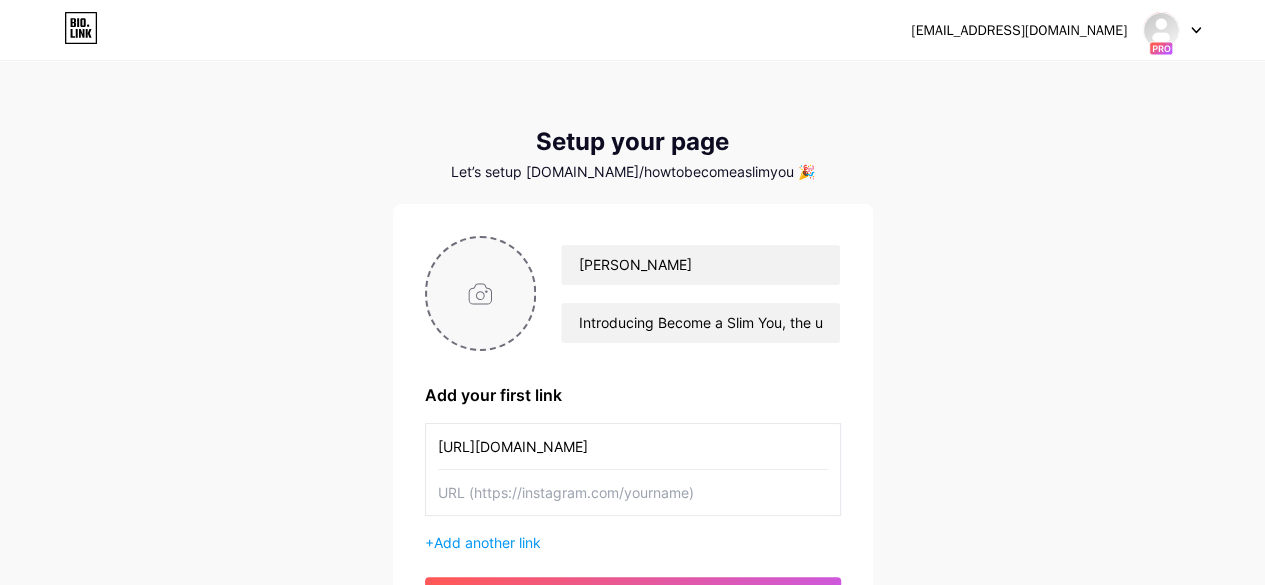 type on "C:\fakepath\become-a-slim-you_Rsp4IctmQYG9ApjWP-wZTw_wWEyn3JeTnujZ2g6YxQhrA.png" 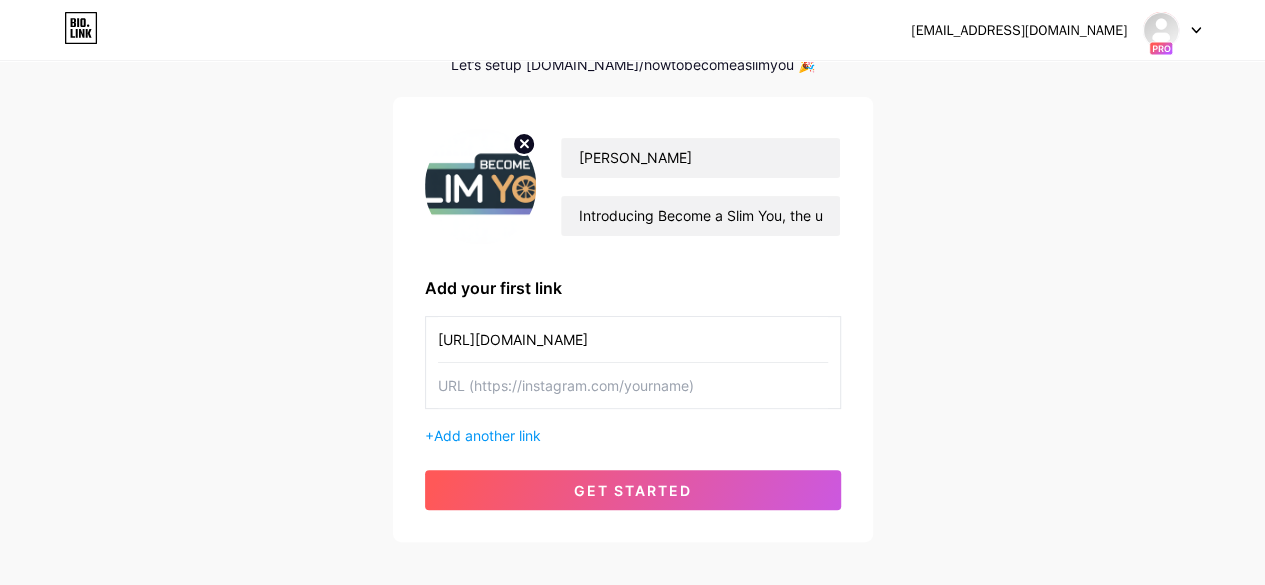 scroll, scrollTop: 118, scrollLeft: 0, axis: vertical 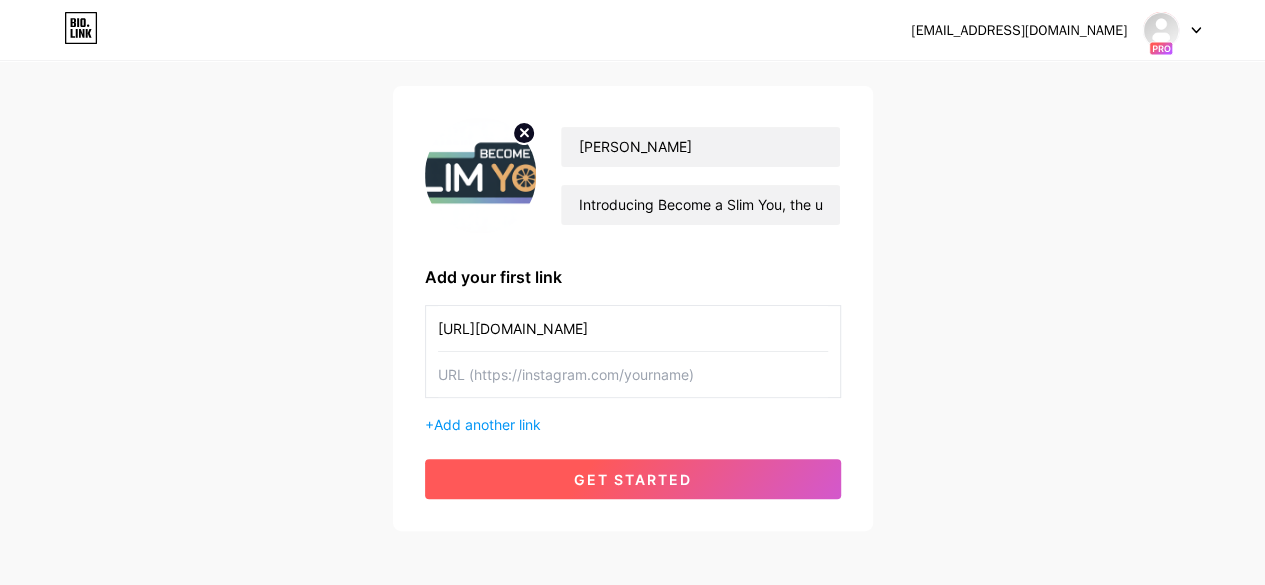 click on "get started" at bounding box center (633, 479) 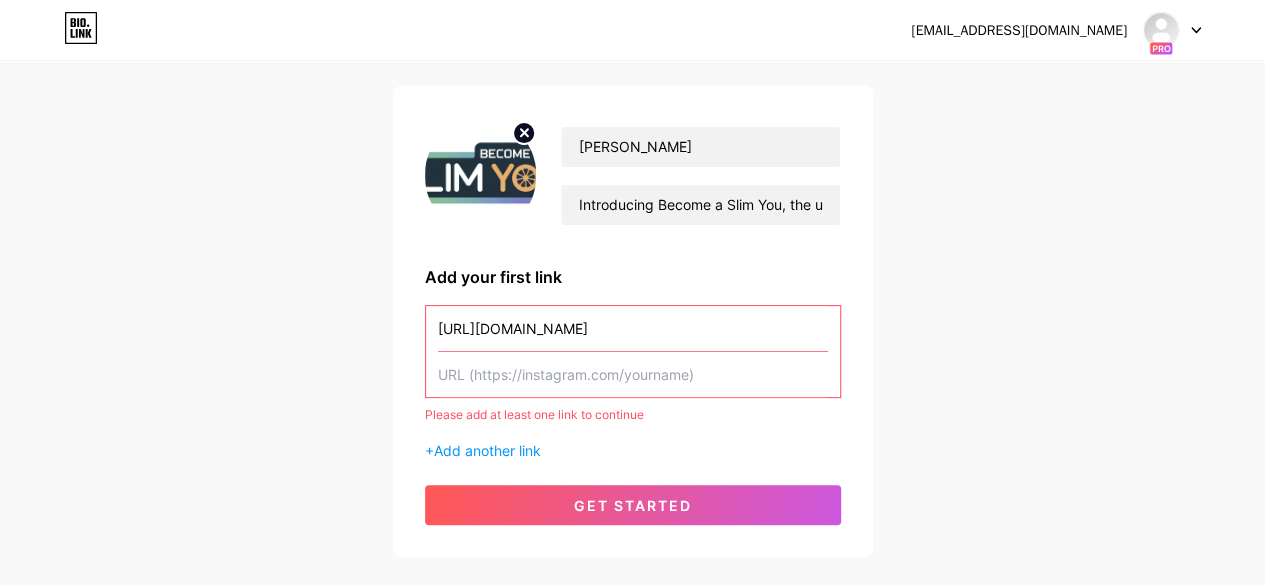 click at bounding box center (633, 374) 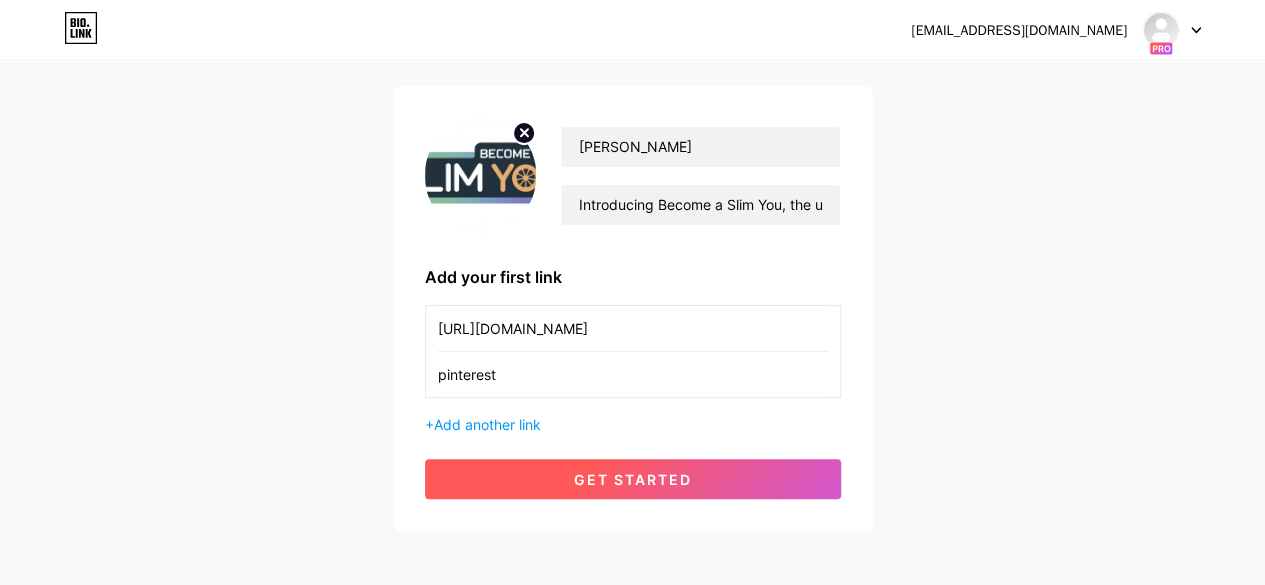 type on "pinterest" 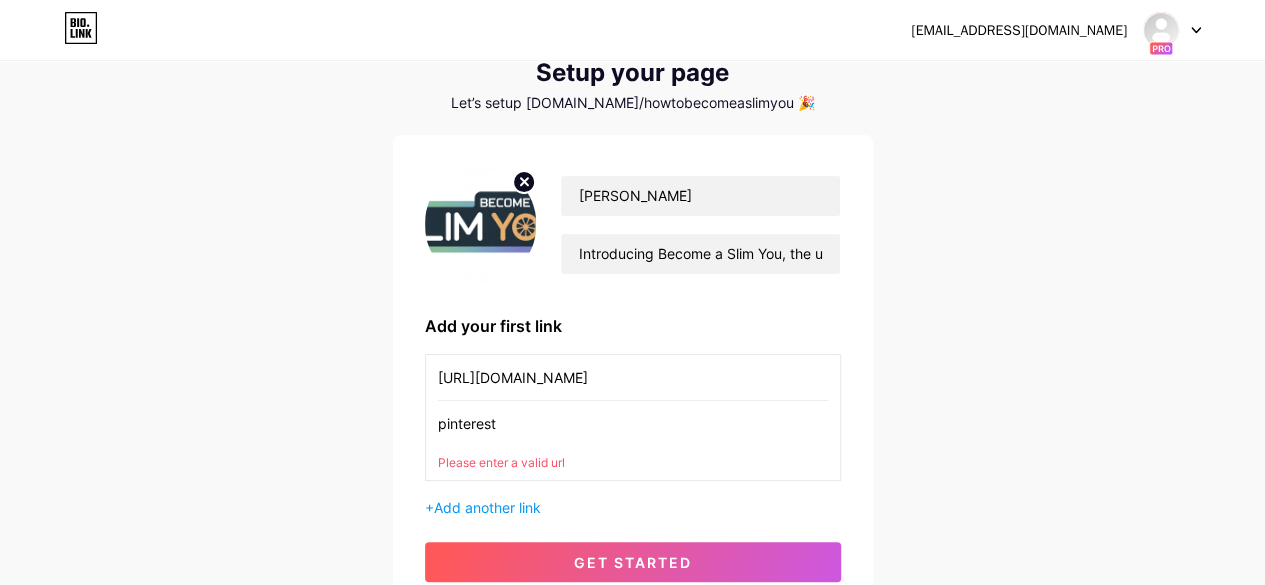 scroll, scrollTop: 240, scrollLeft: 0, axis: vertical 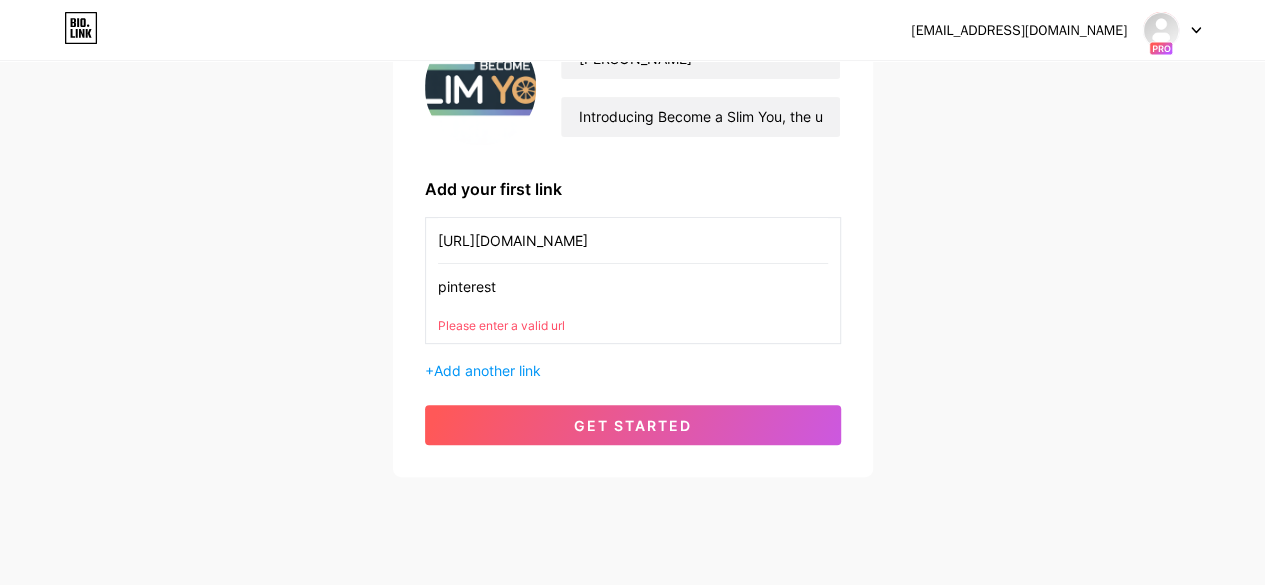 click on "Please enter a valid url" at bounding box center [633, 326] 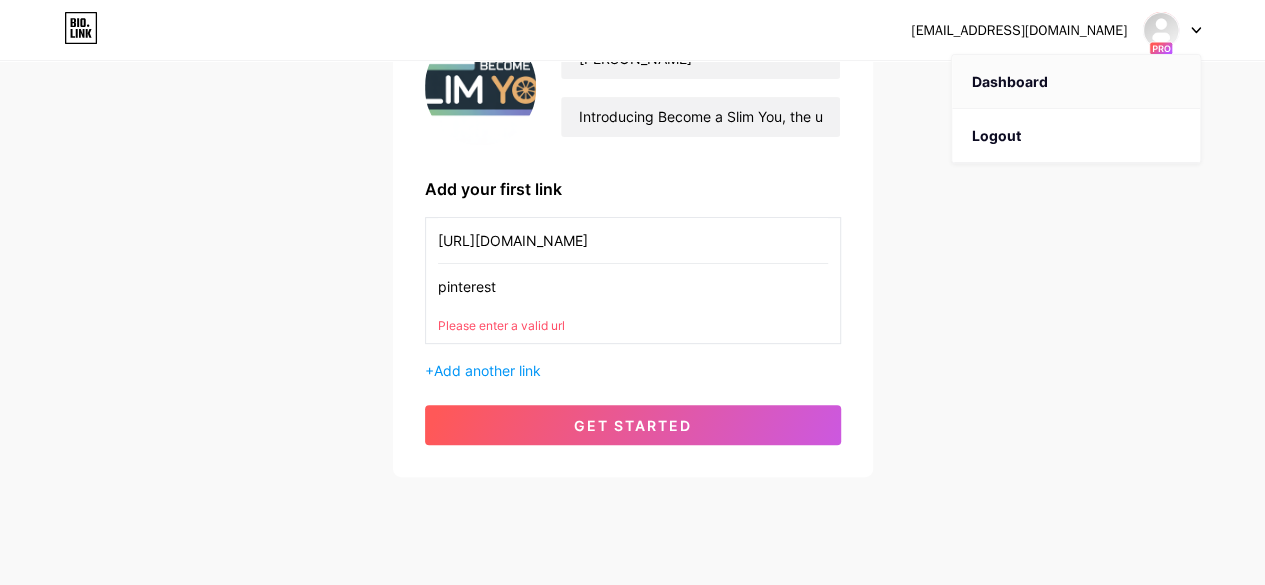 click on "Dashboard" at bounding box center [1076, 82] 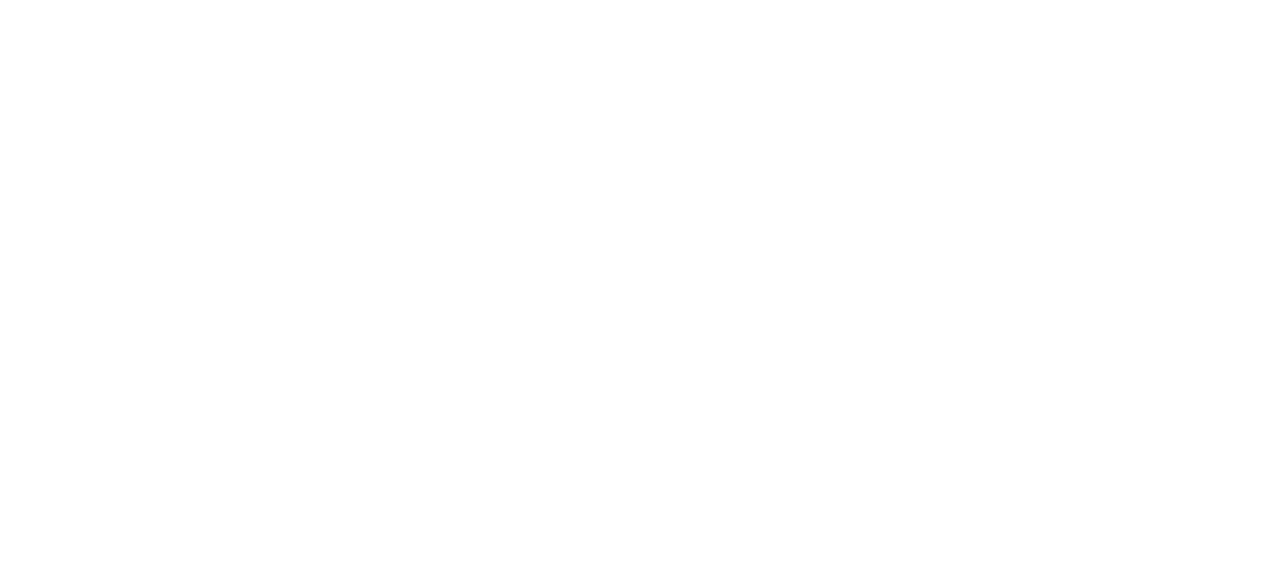 scroll, scrollTop: 0, scrollLeft: 0, axis: both 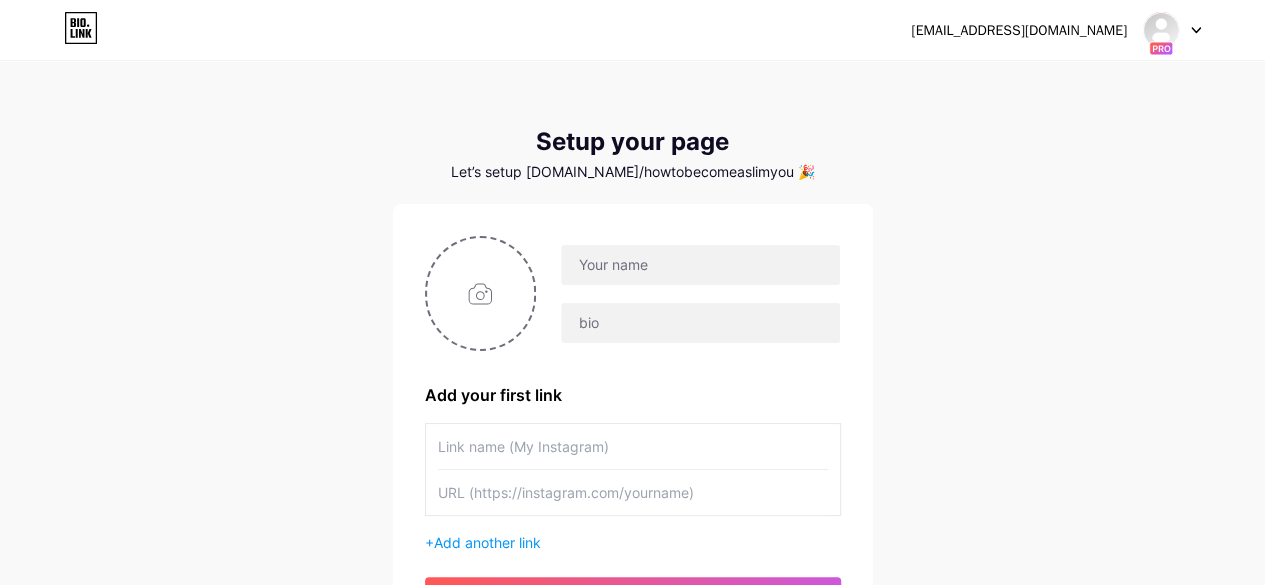 click 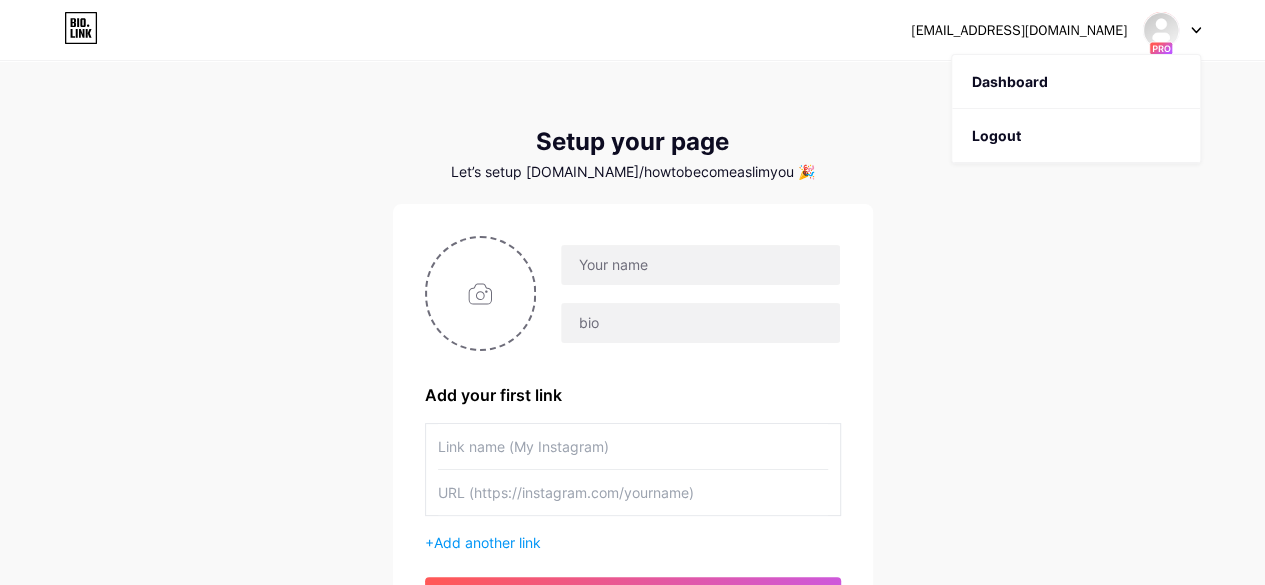 click 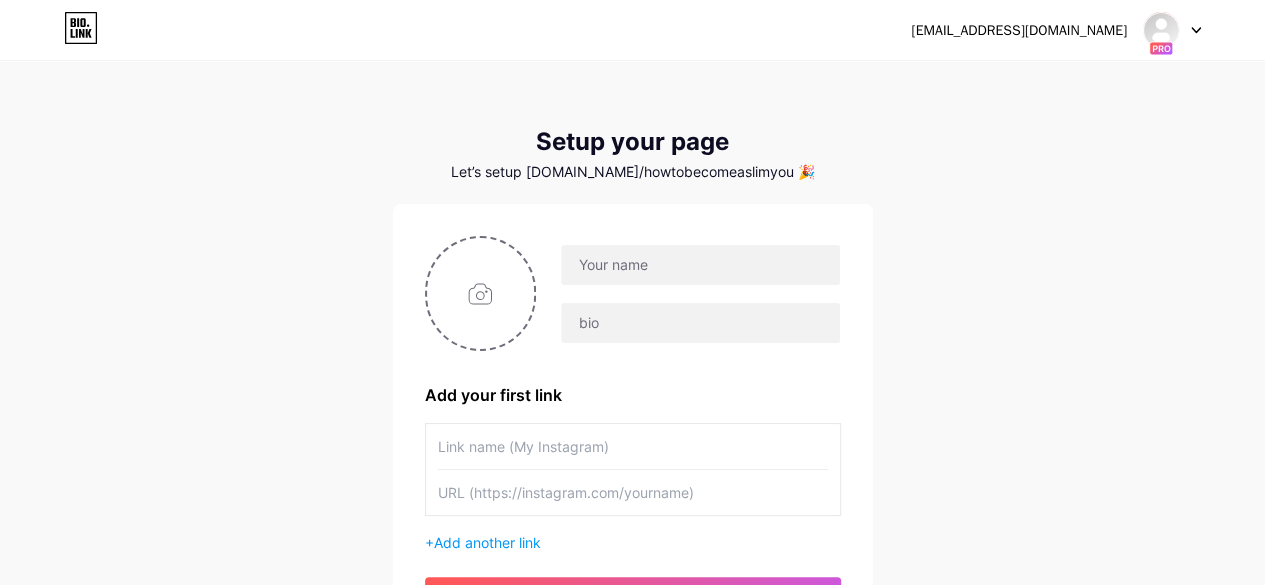 click 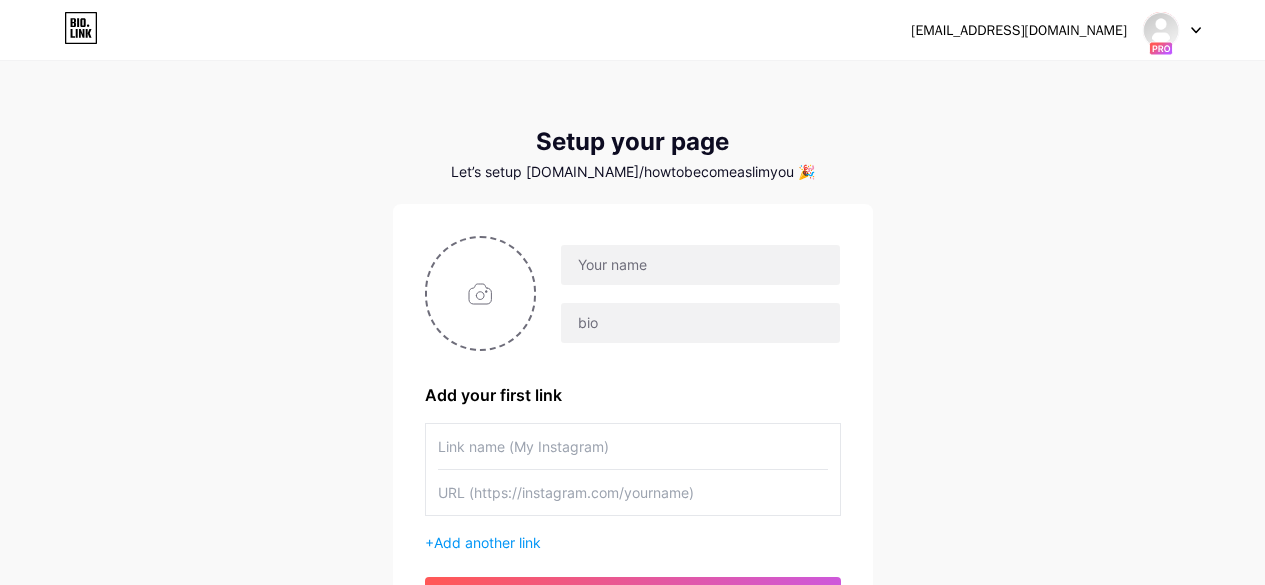 scroll, scrollTop: 0, scrollLeft: 0, axis: both 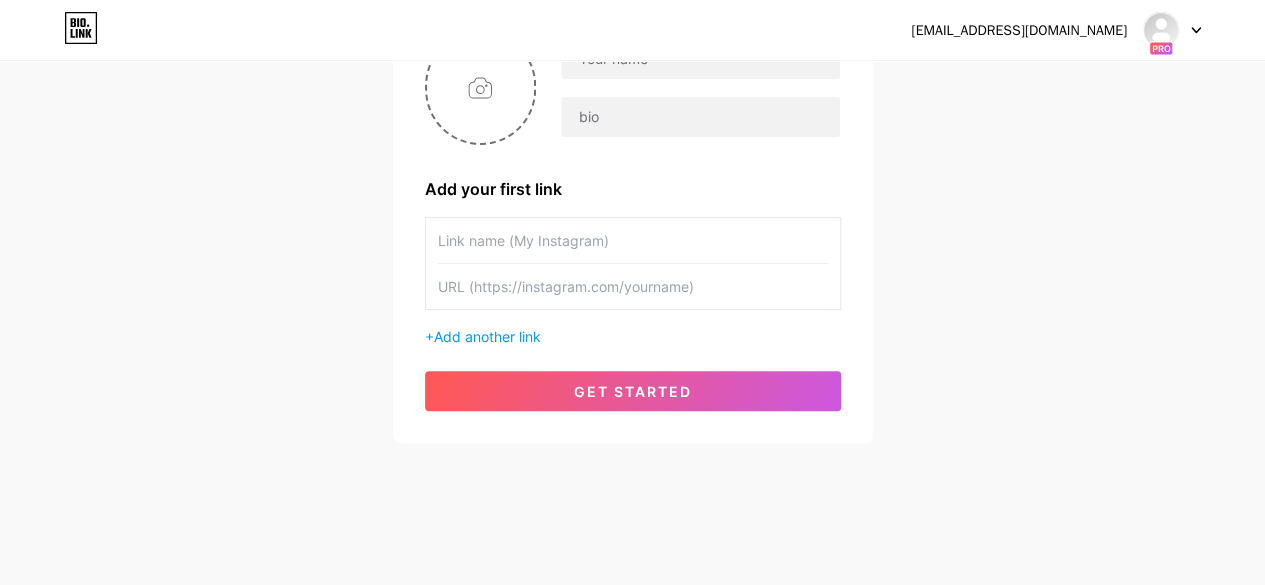 click at bounding box center (633, 240) 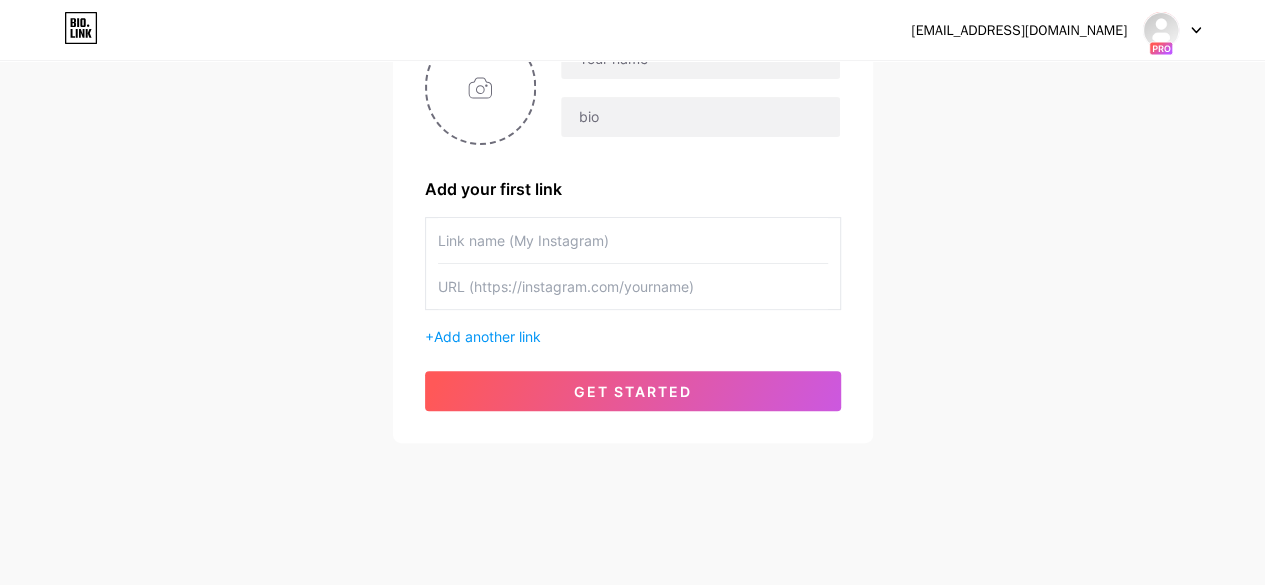 click at bounding box center (633, 286) 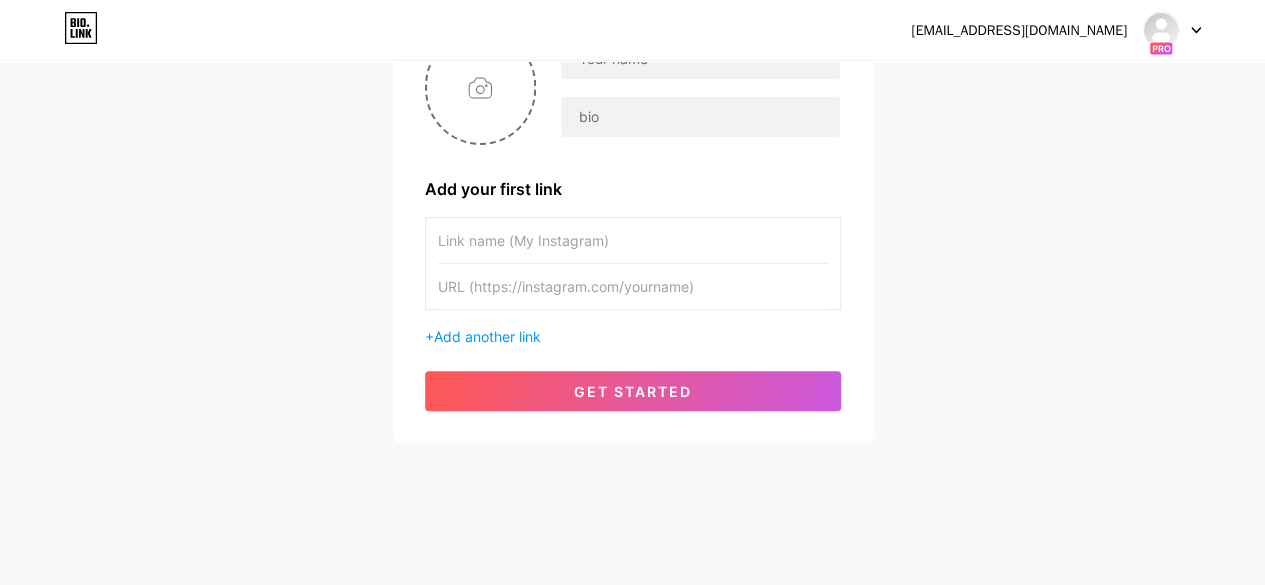 click at bounding box center (633, 240) 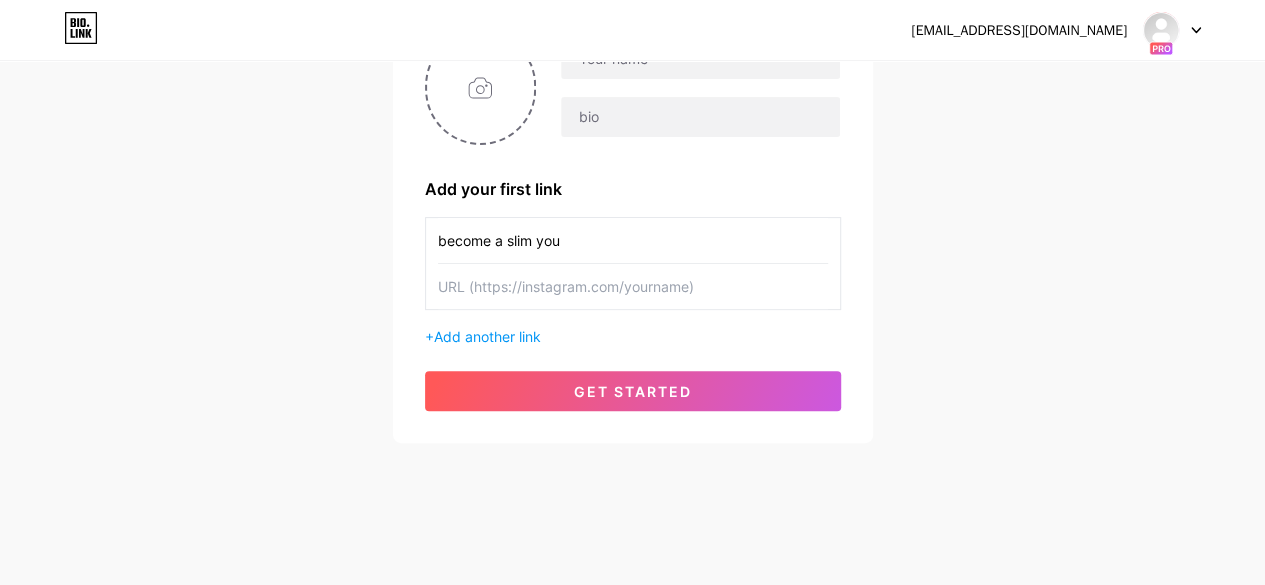 type on "become a slim you" 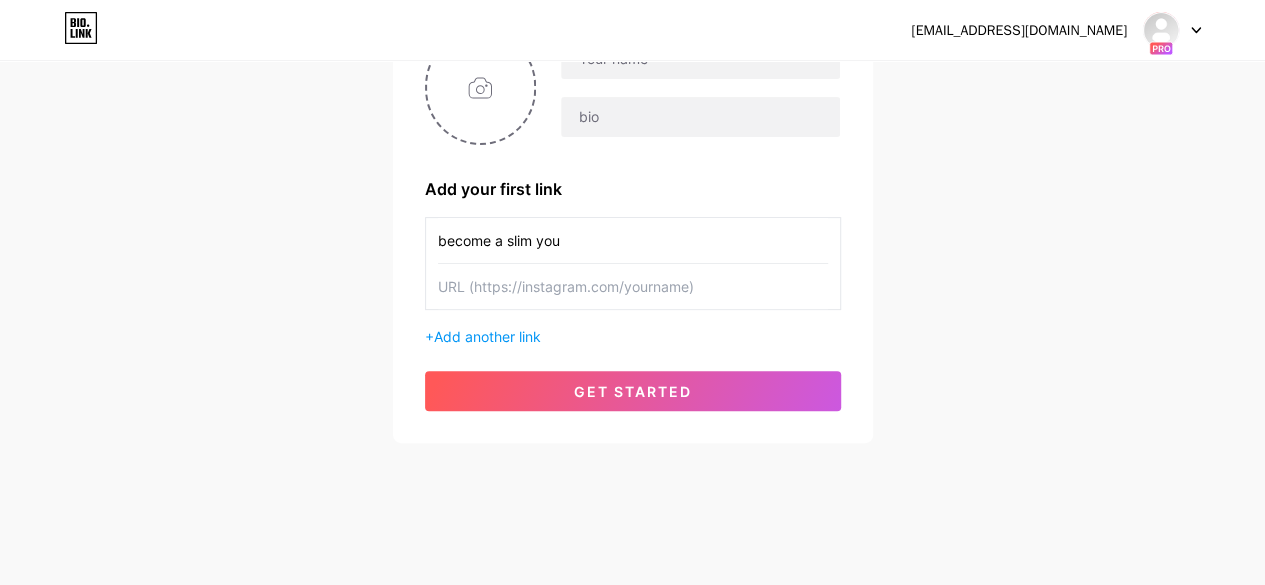 paste on "[URL][DOMAIN_NAME]" 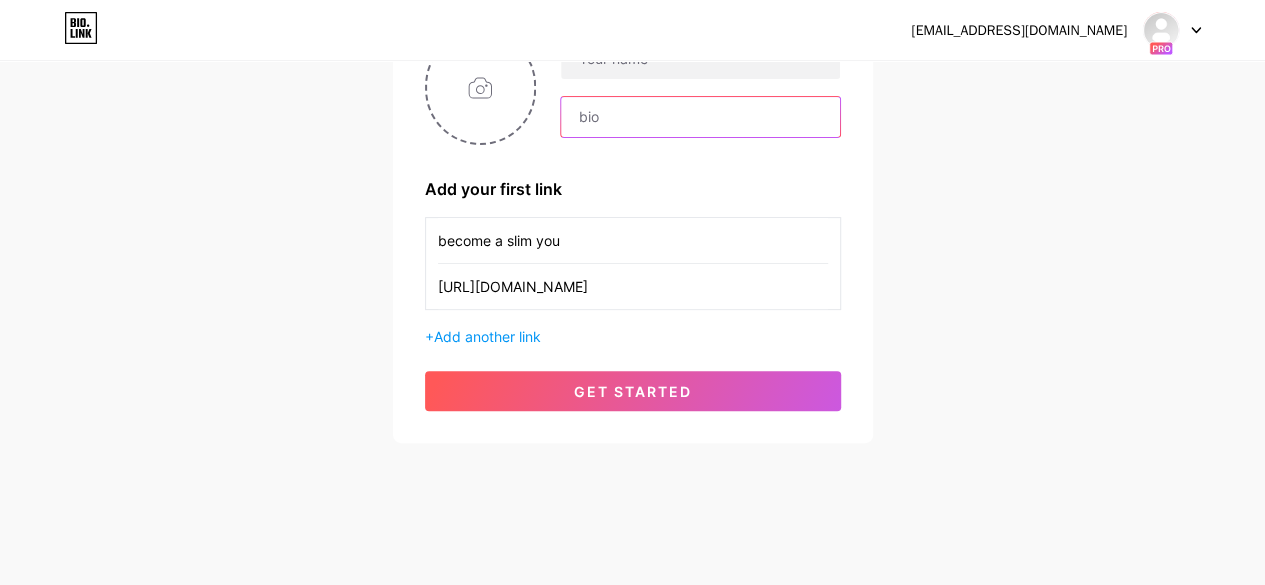 click at bounding box center (700, 117) 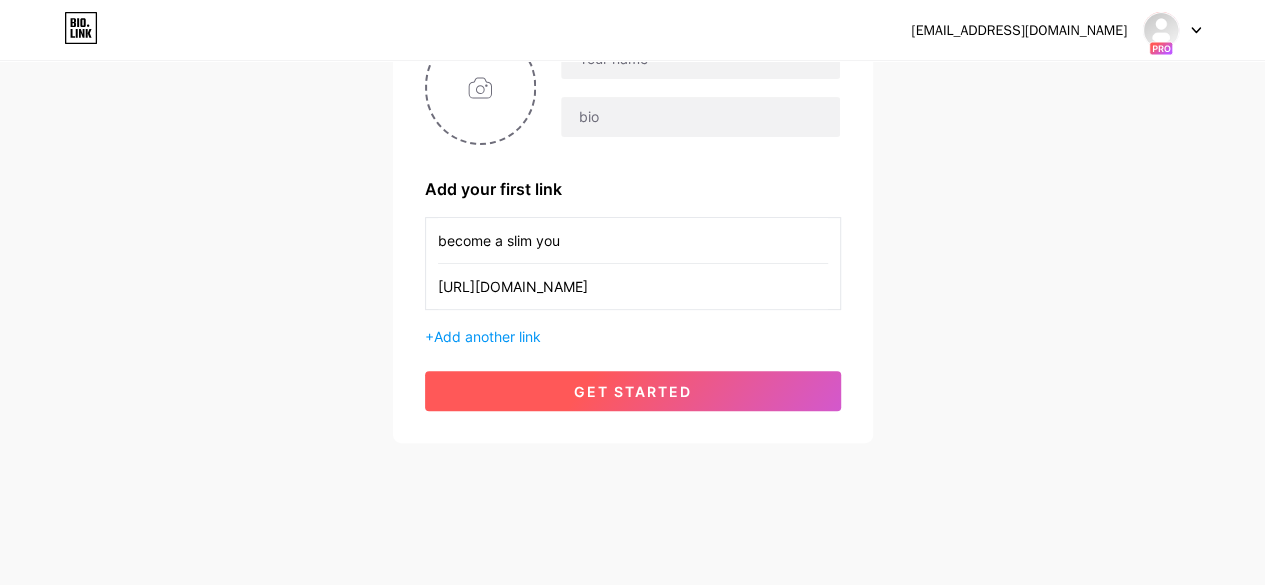 click on "get started" at bounding box center [633, 391] 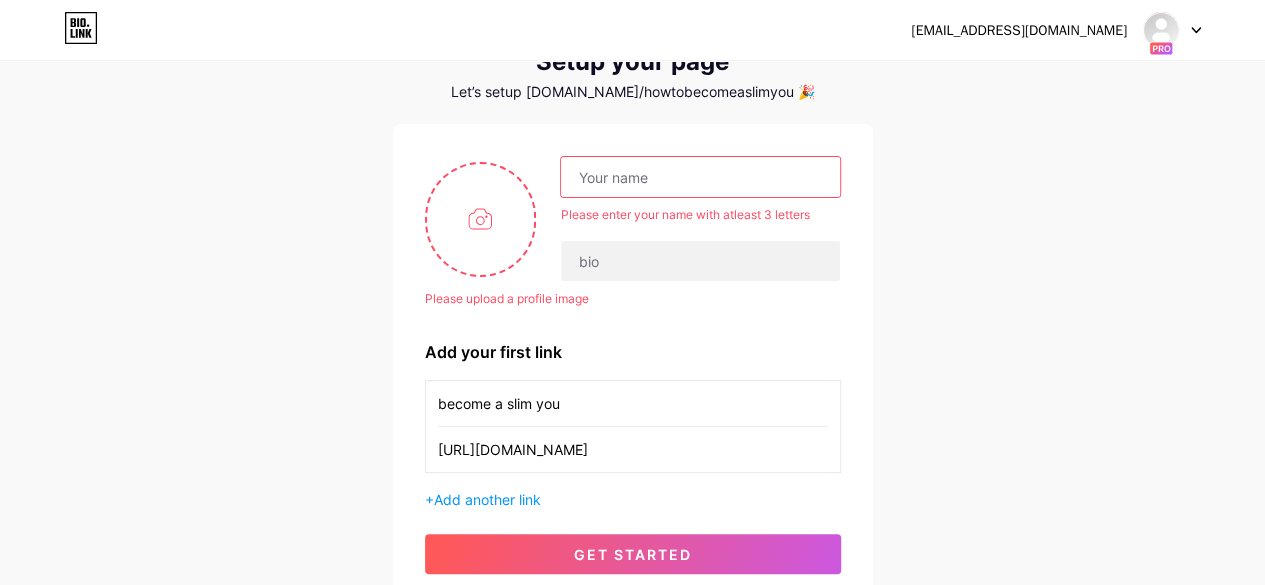 scroll, scrollTop: 6, scrollLeft: 0, axis: vertical 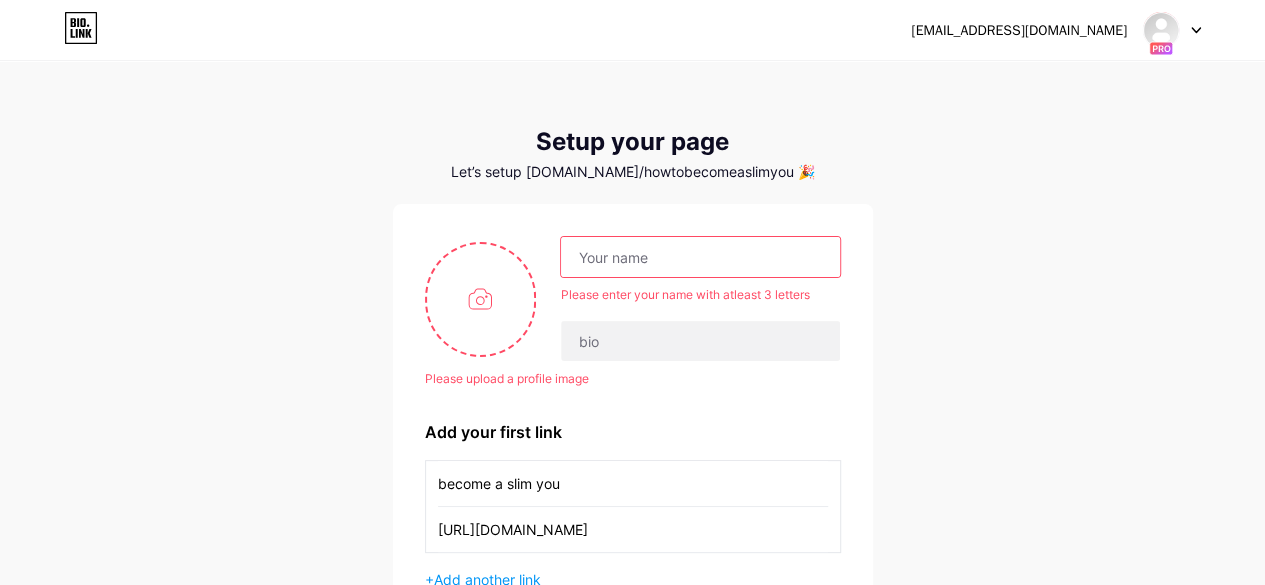 click at bounding box center [700, 257] 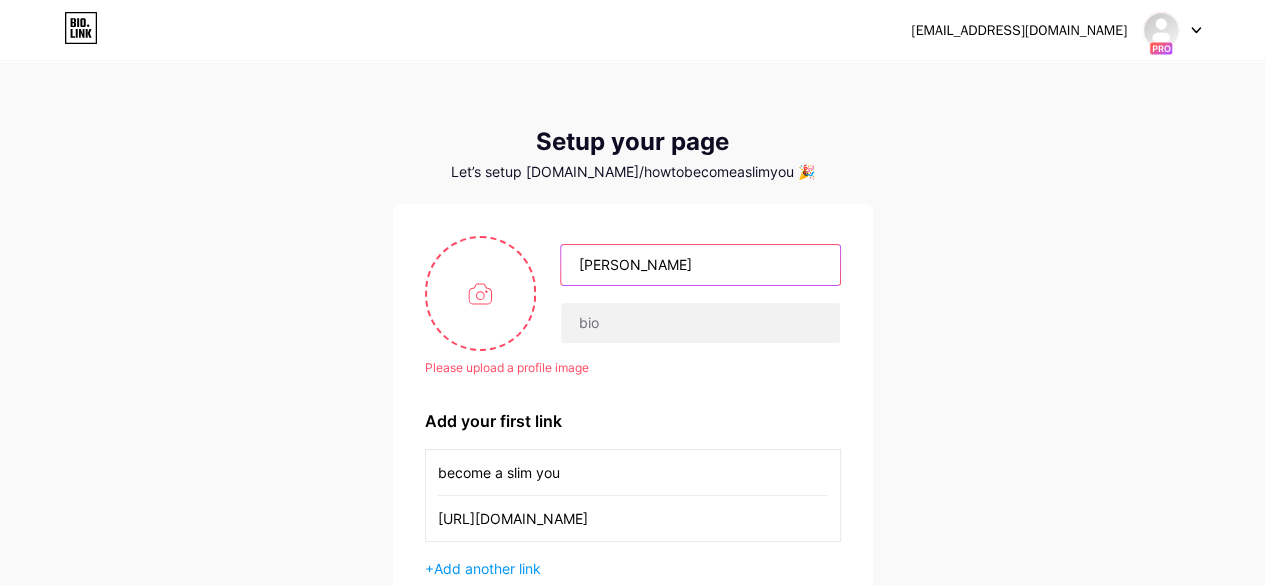 type on "[PERSON_NAME]" 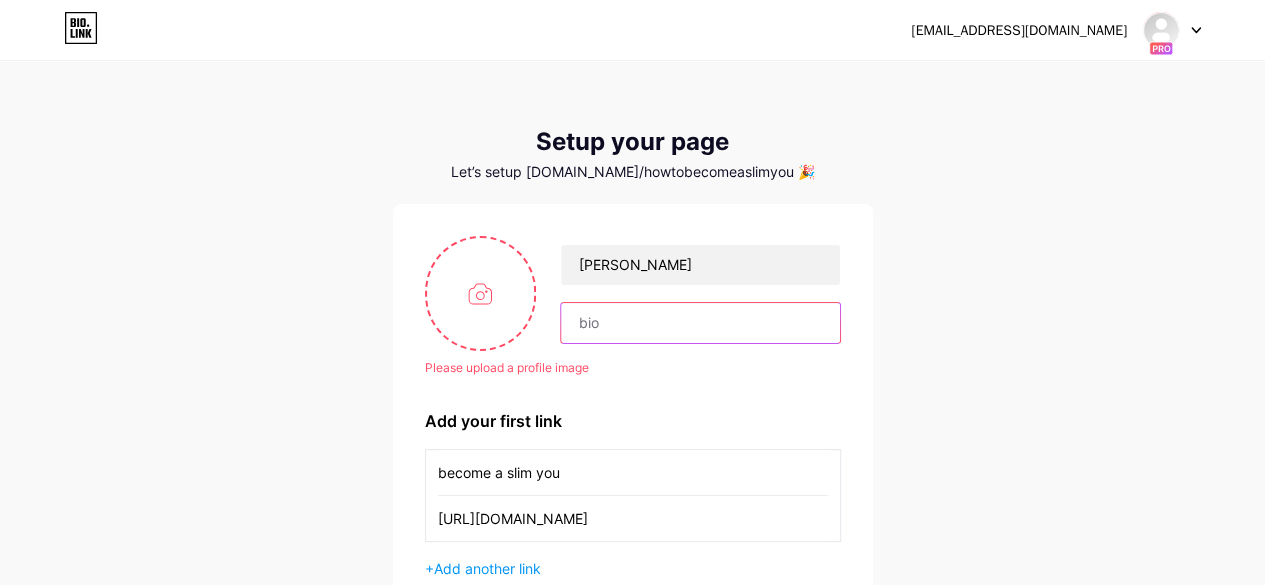 paste on "Become a Slim You is a weight loss solution powered by [PERSON_NAME], designed to boost metabolism, burn fat, and increase energy naturally. Achieve a slimmer, healthier, and more confident you [DATE]" 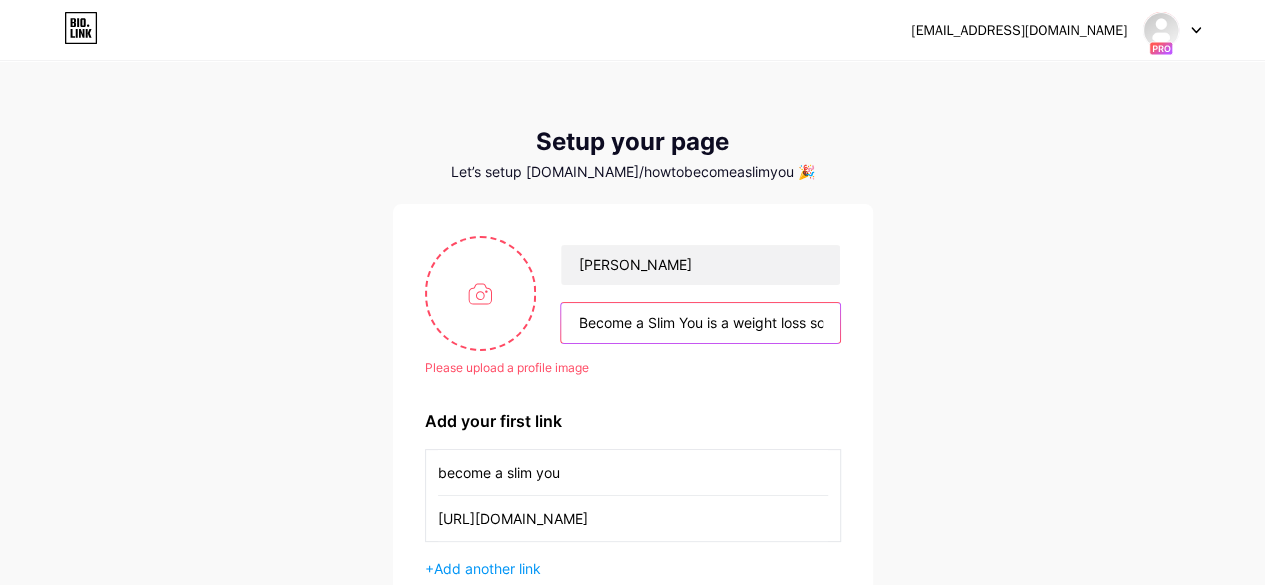 scroll, scrollTop: 0, scrollLeft: 1044, axis: horizontal 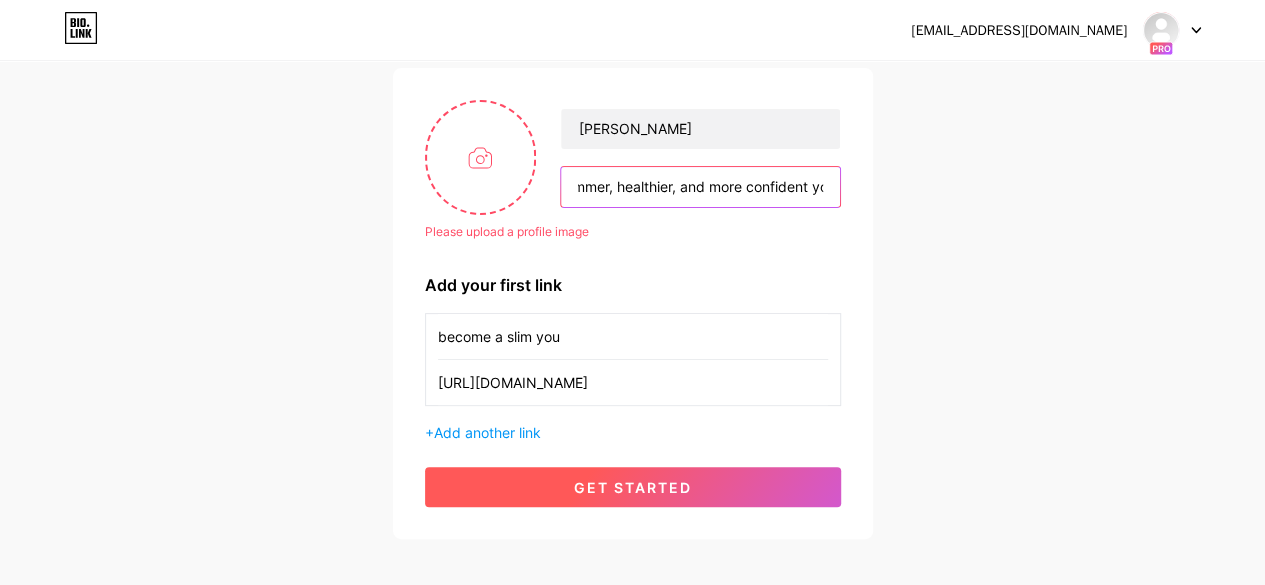 type on "Become a Slim You is a weight loss solution powered by [PERSON_NAME], designed to boost metabolism, burn fat, and increase energy naturally. Achieve a slimmer, healthier, and more confident you [DATE]" 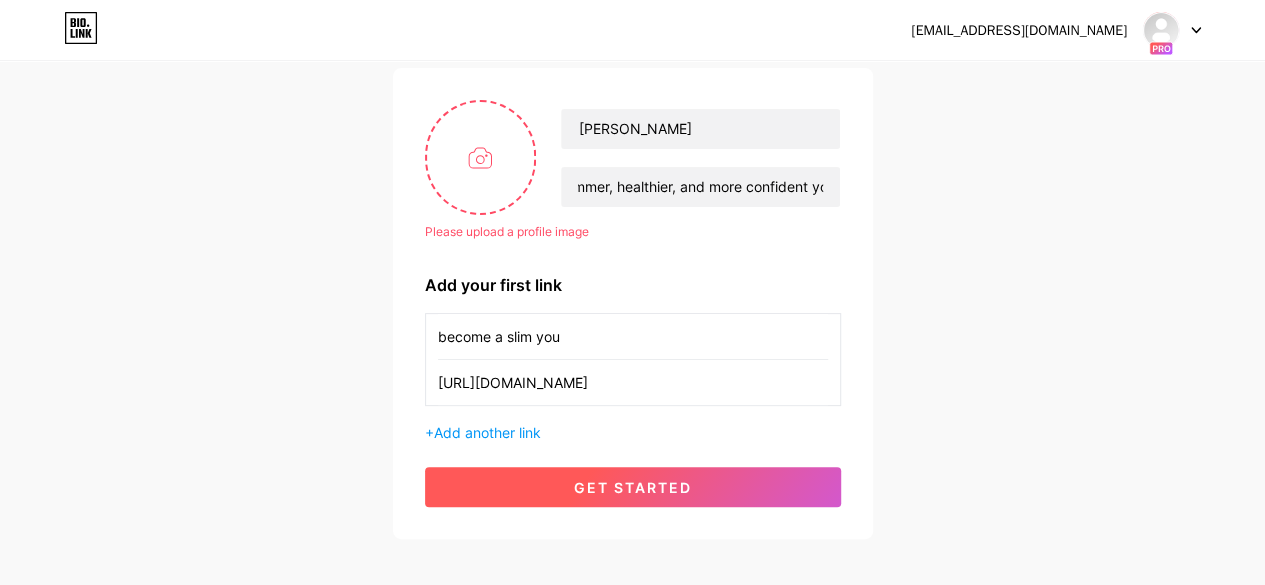 scroll, scrollTop: 0, scrollLeft: 0, axis: both 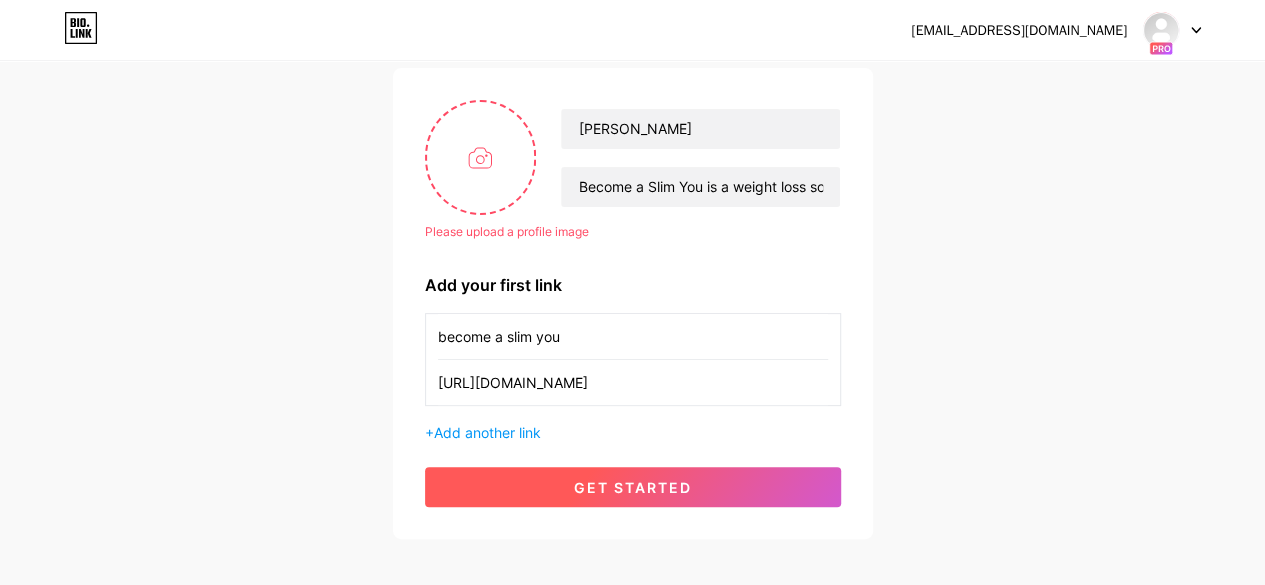 click on "get started" at bounding box center [633, 487] 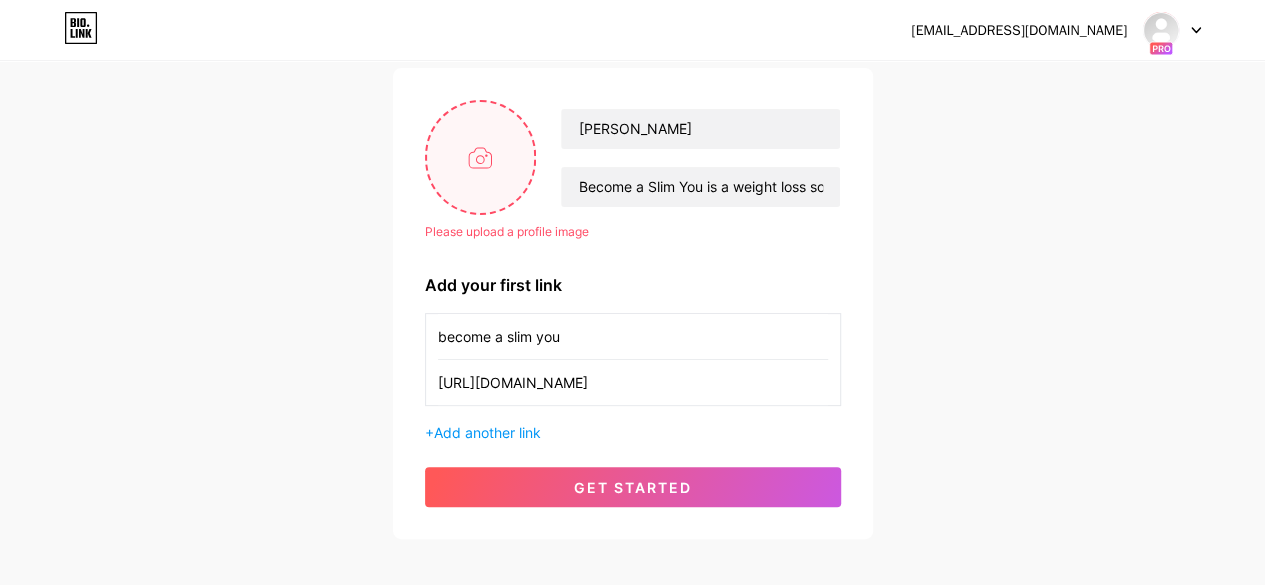 click at bounding box center (481, 157) 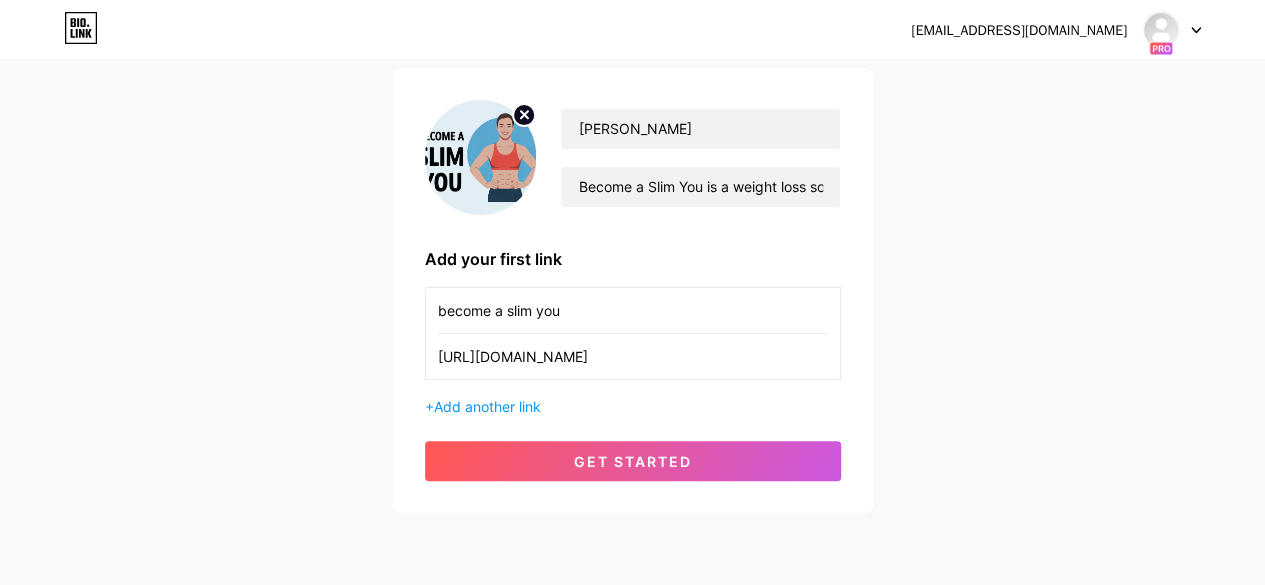 click 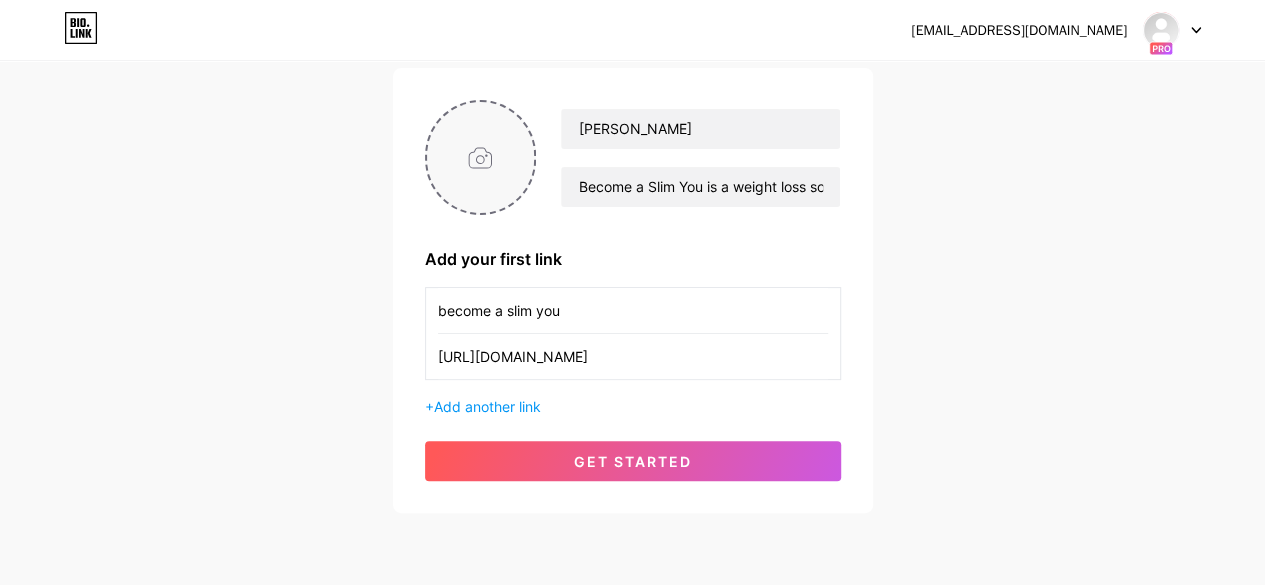 click at bounding box center [481, 157] 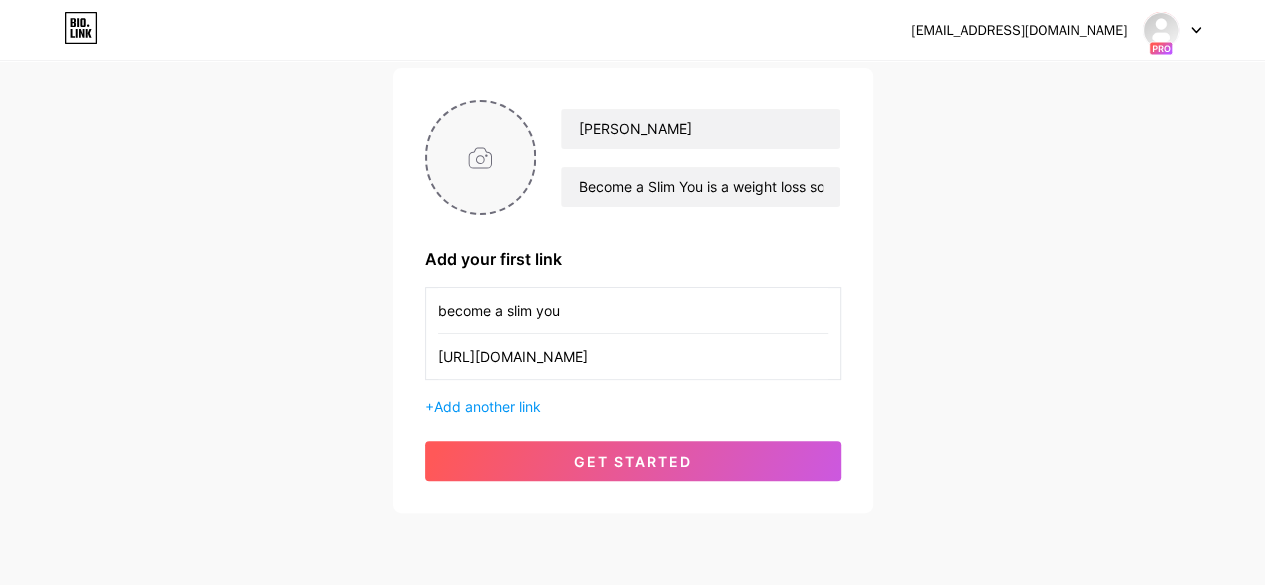 type on "C:\fakepath\become-a-slim-you_B3TQ3G-pQW-tOBoxps3g_w_E62nAFgeTb6Faoqg1hx4Yw.png" 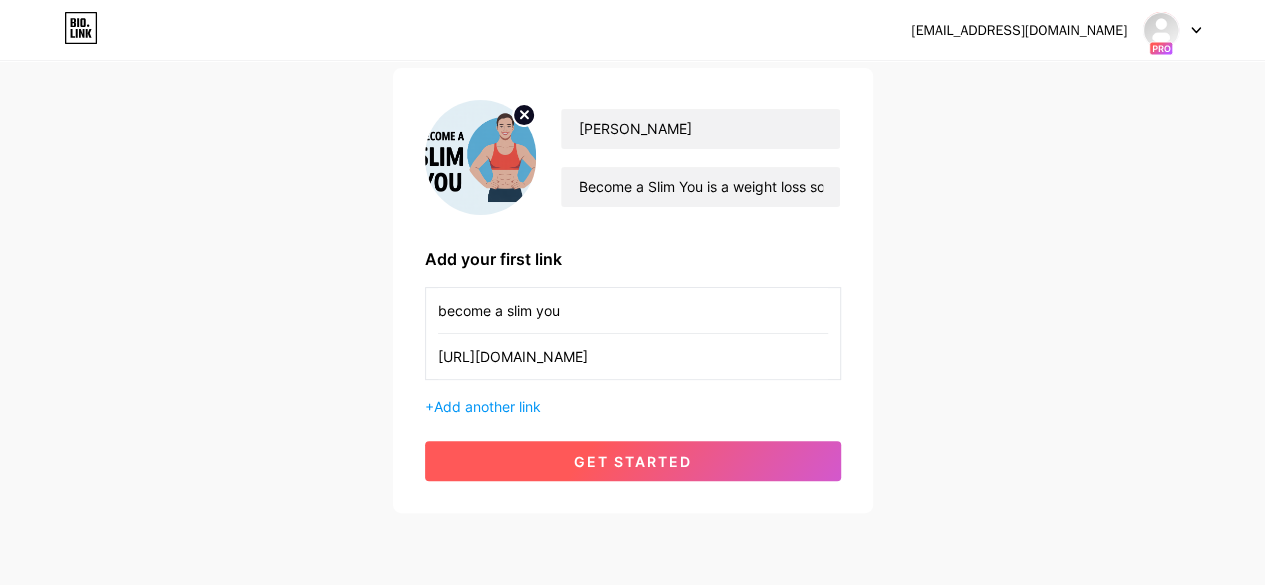 click on "get started" at bounding box center (633, 461) 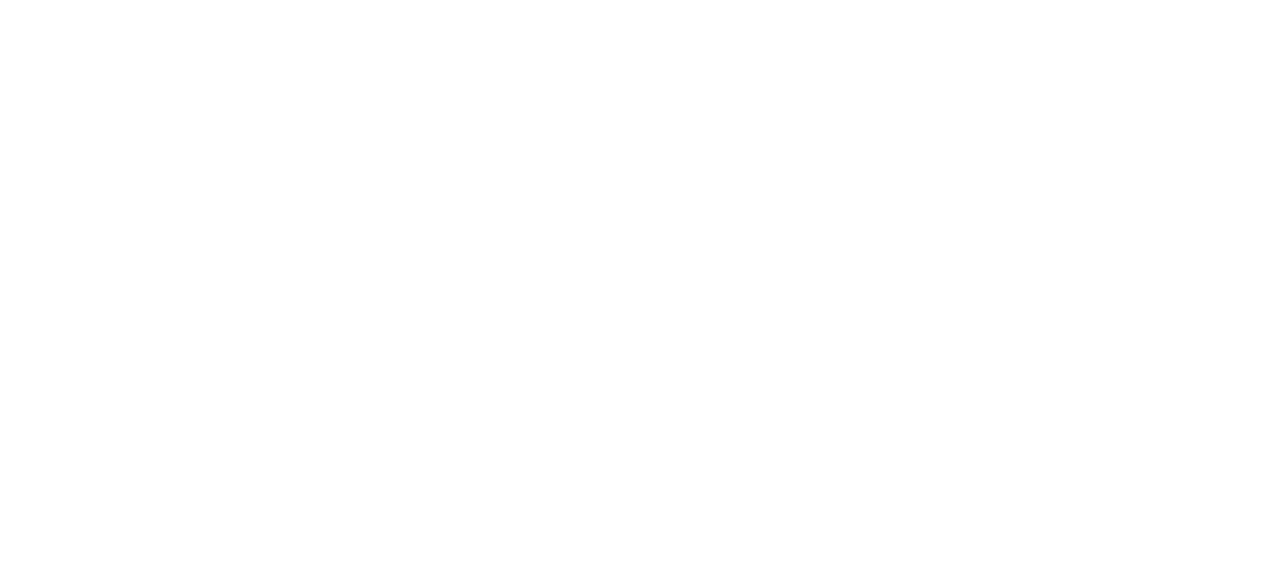 scroll, scrollTop: 0, scrollLeft: 0, axis: both 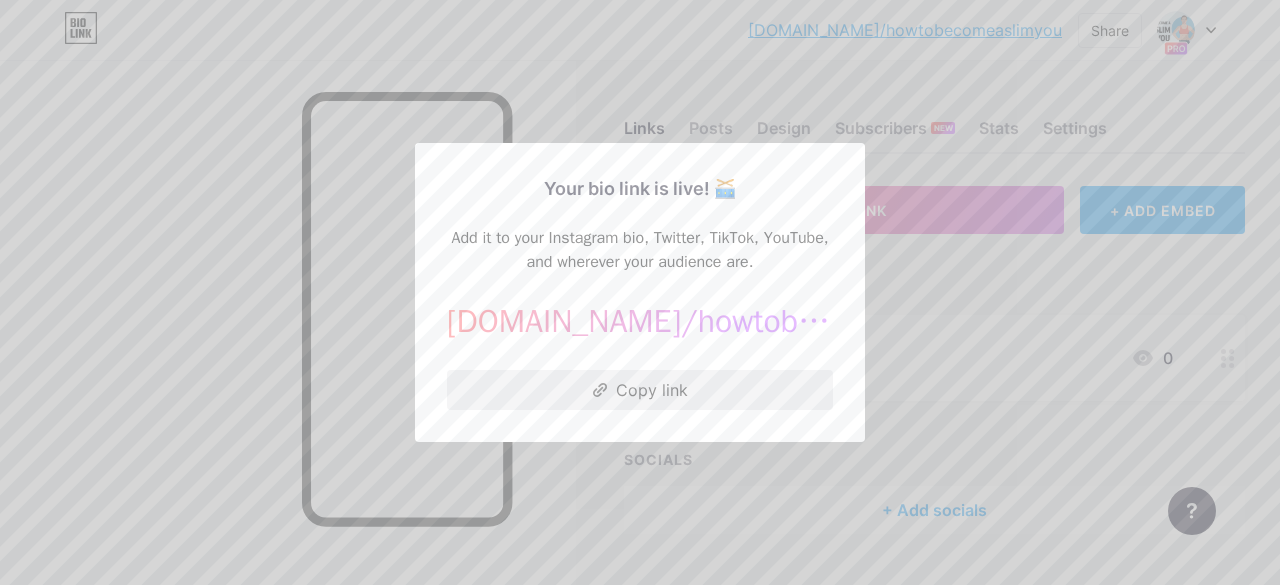 click on "Copy link" at bounding box center [640, 390] 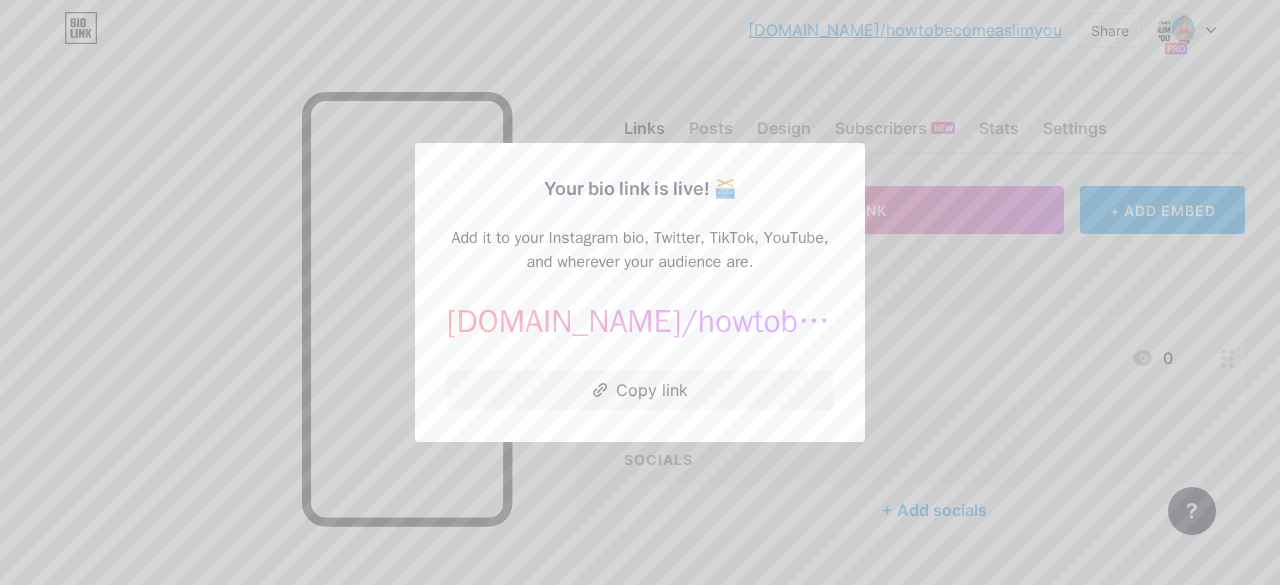 click at bounding box center (640, 292) 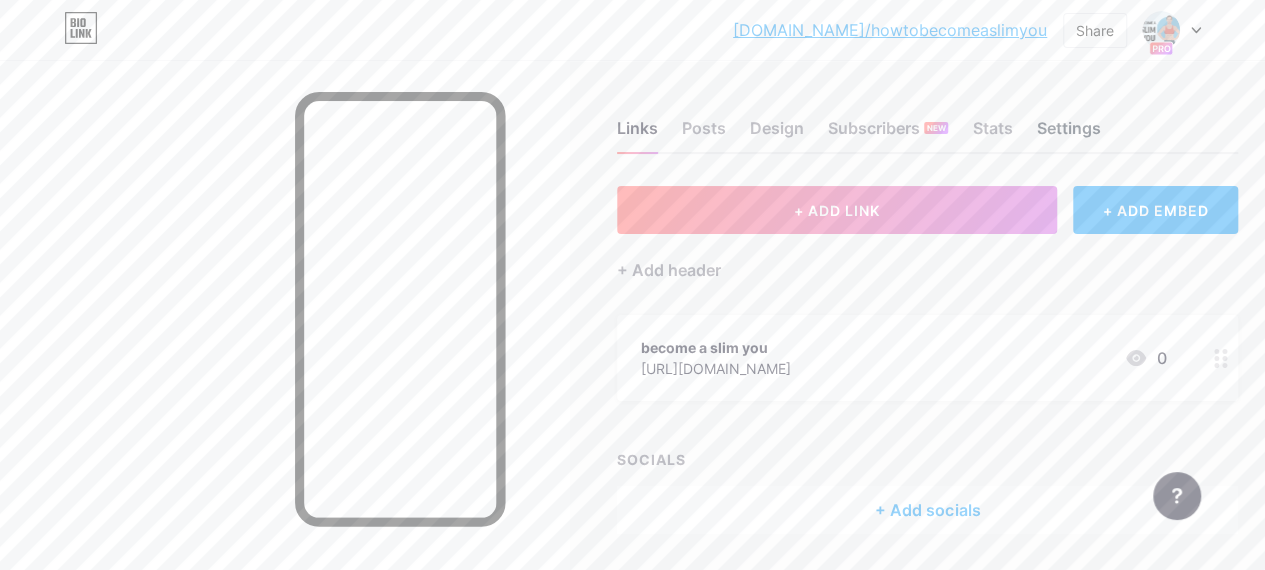 click on "Settings" at bounding box center [1068, 134] 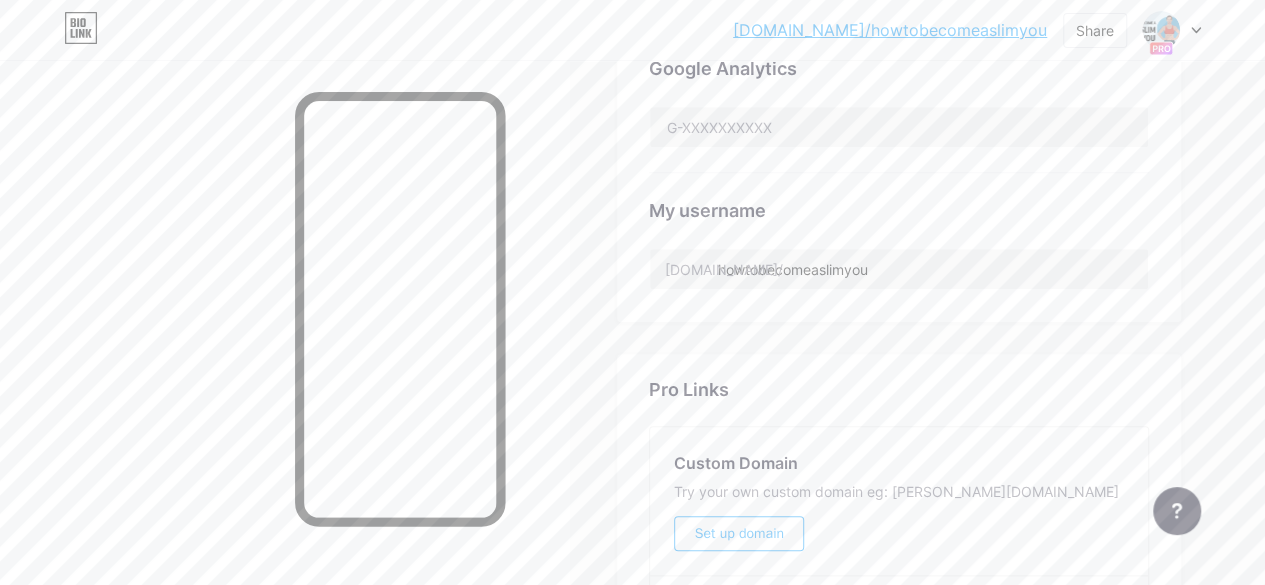 scroll, scrollTop: 806, scrollLeft: 0, axis: vertical 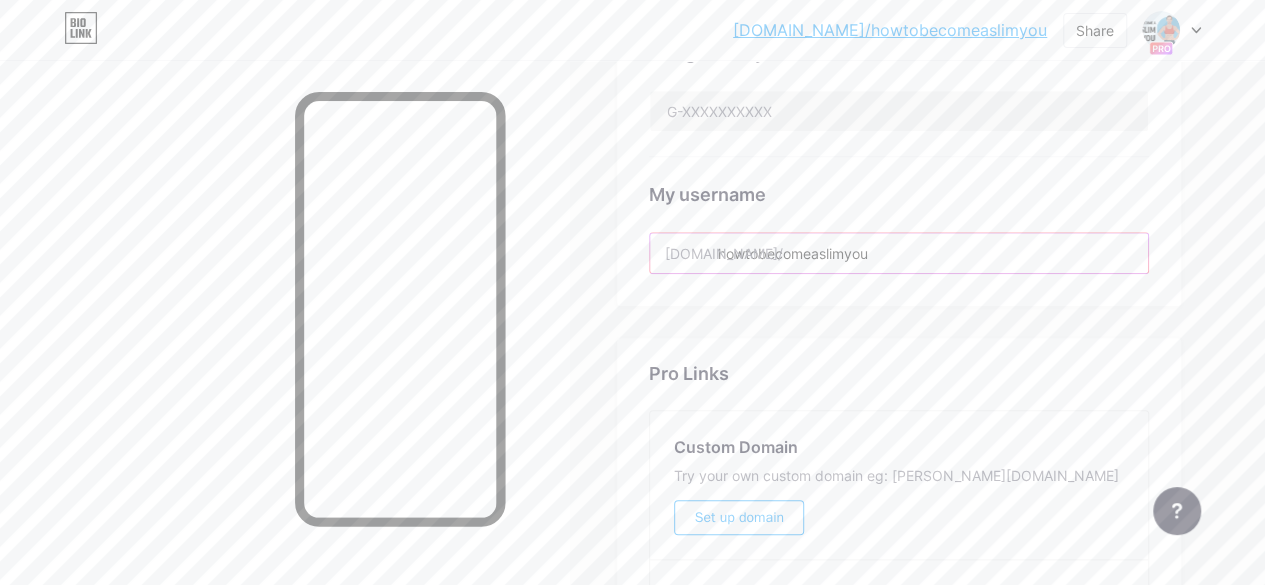 click on "howtobecomeaslimyou" at bounding box center (899, 253) 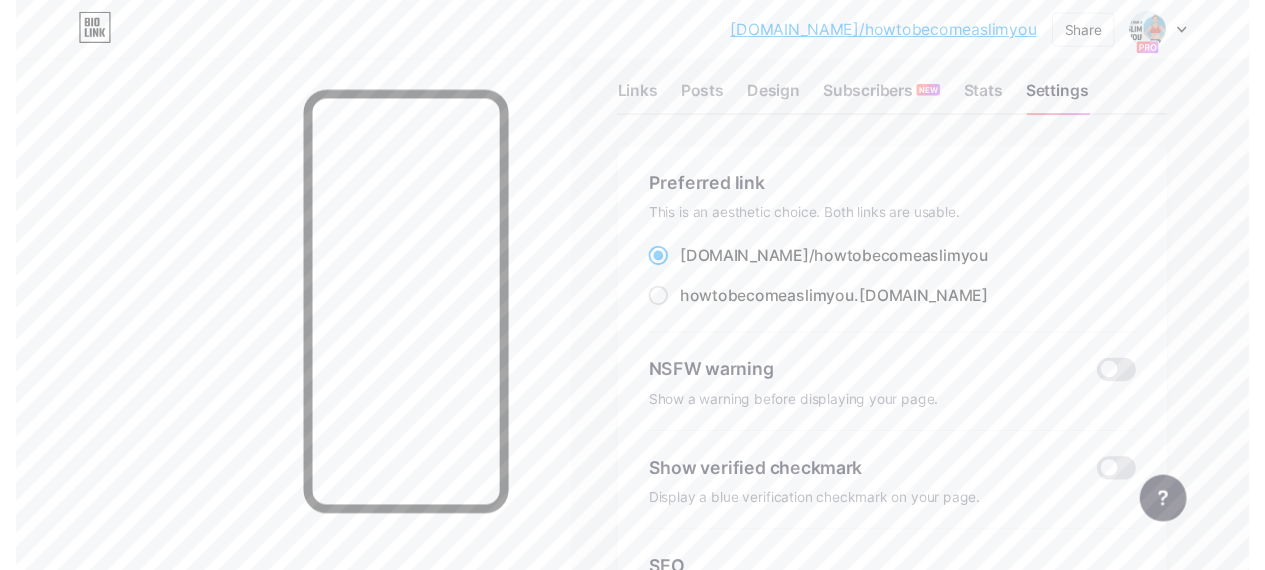 scroll, scrollTop: 0, scrollLeft: 0, axis: both 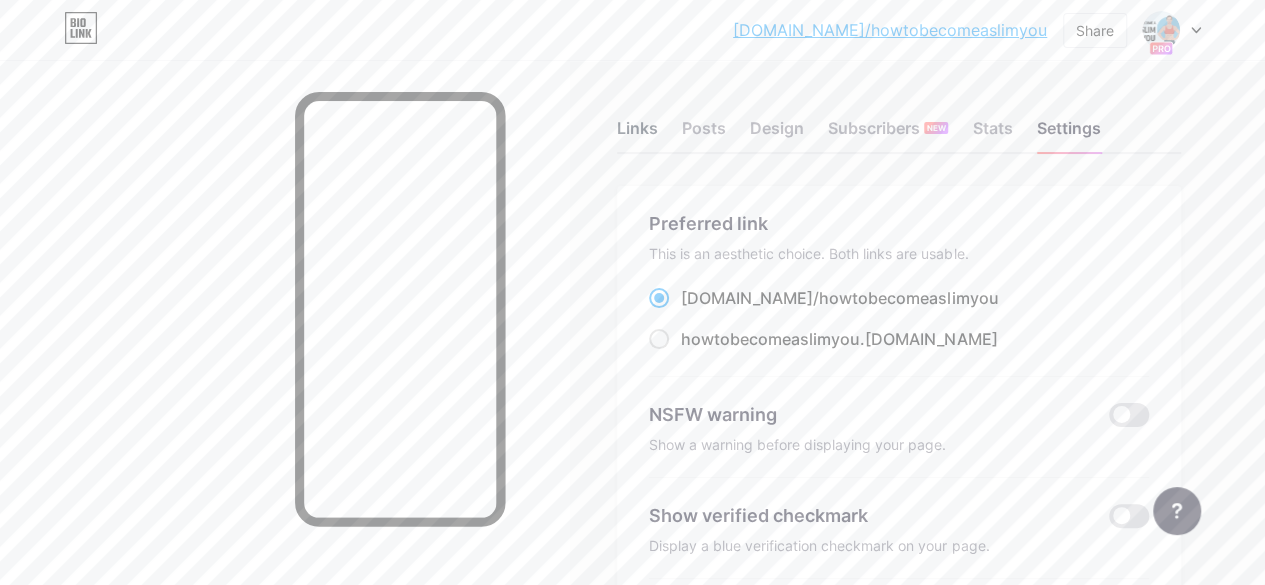 click on "Links" at bounding box center (637, 134) 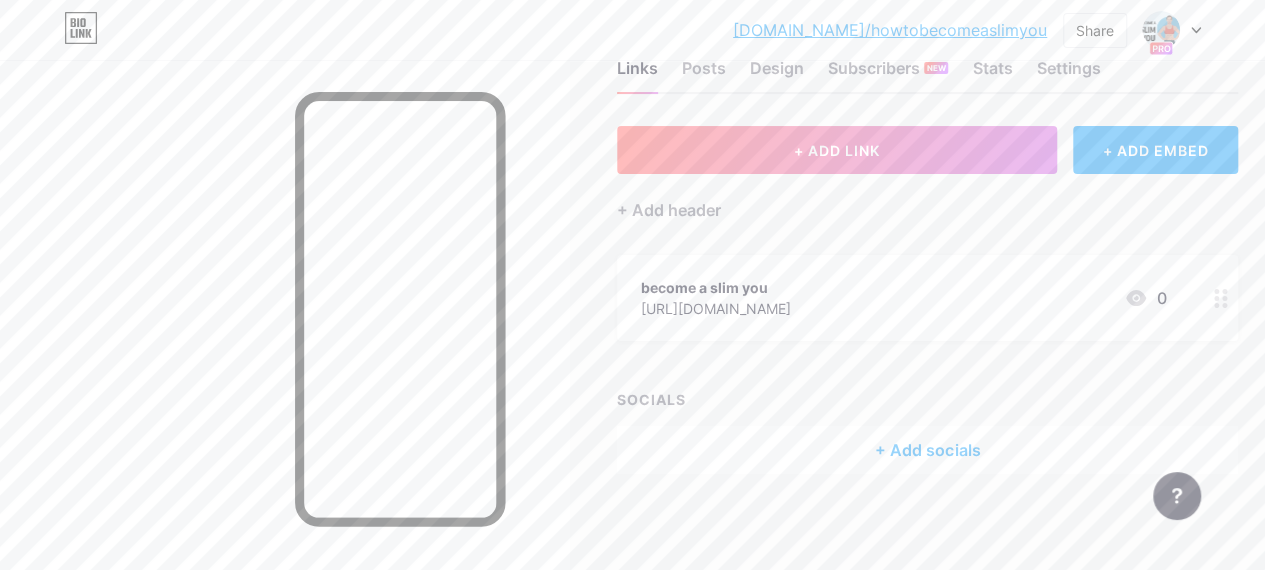 scroll, scrollTop: 63, scrollLeft: 0, axis: vertical 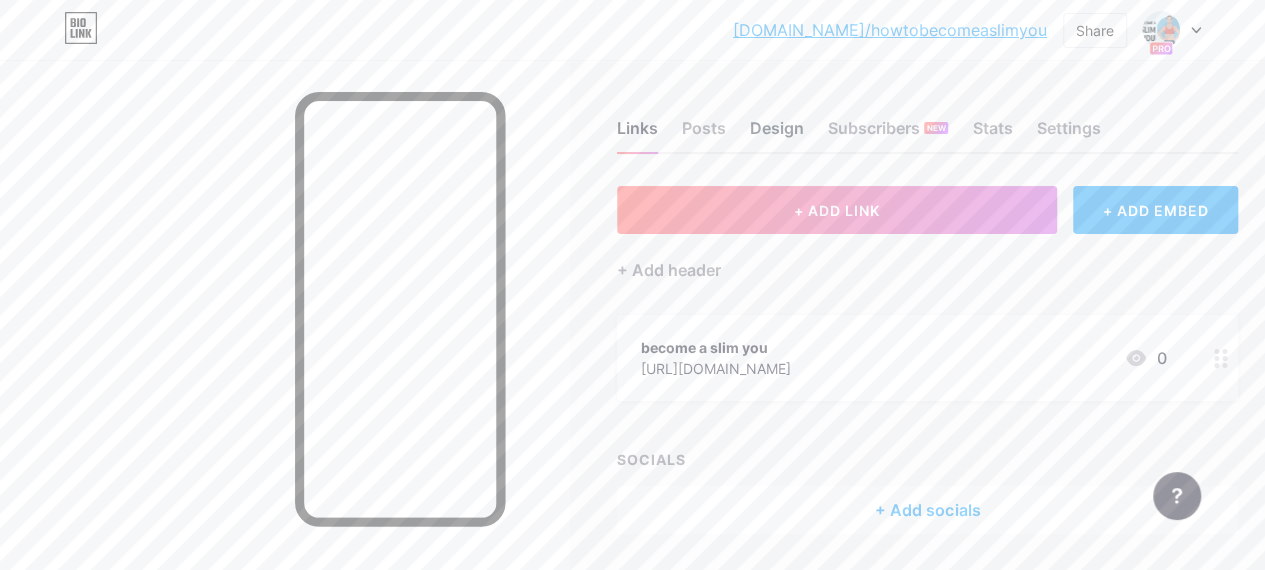 click on "Design" at bounding box center (777, 134) 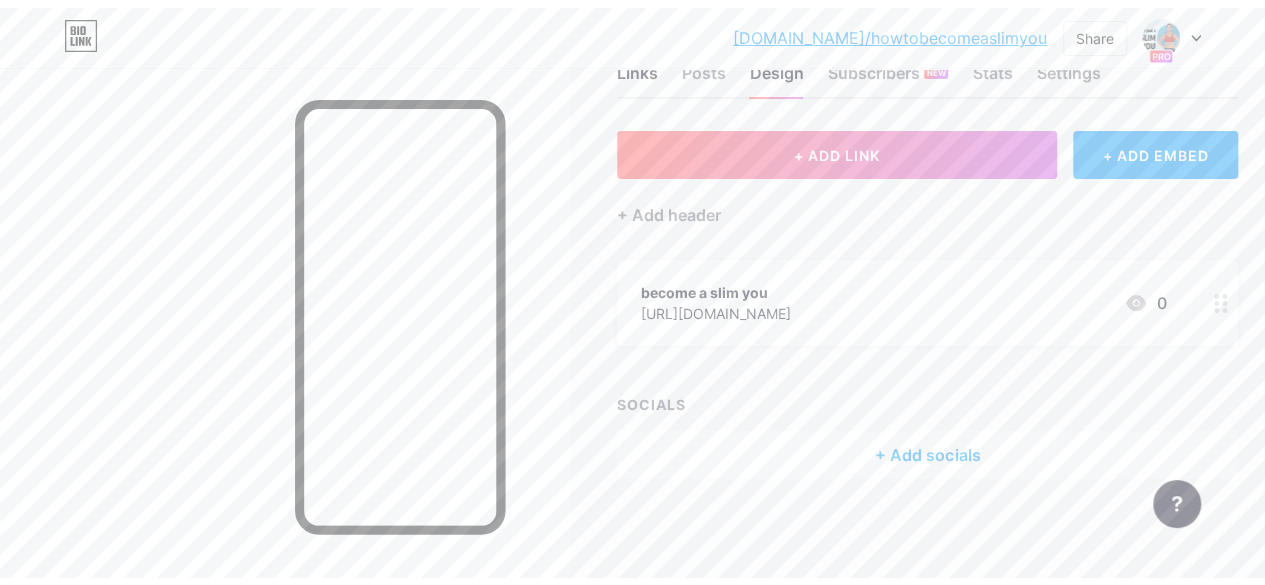 scroll, scrollTop: 0, scrollLeft: 0, axis: both 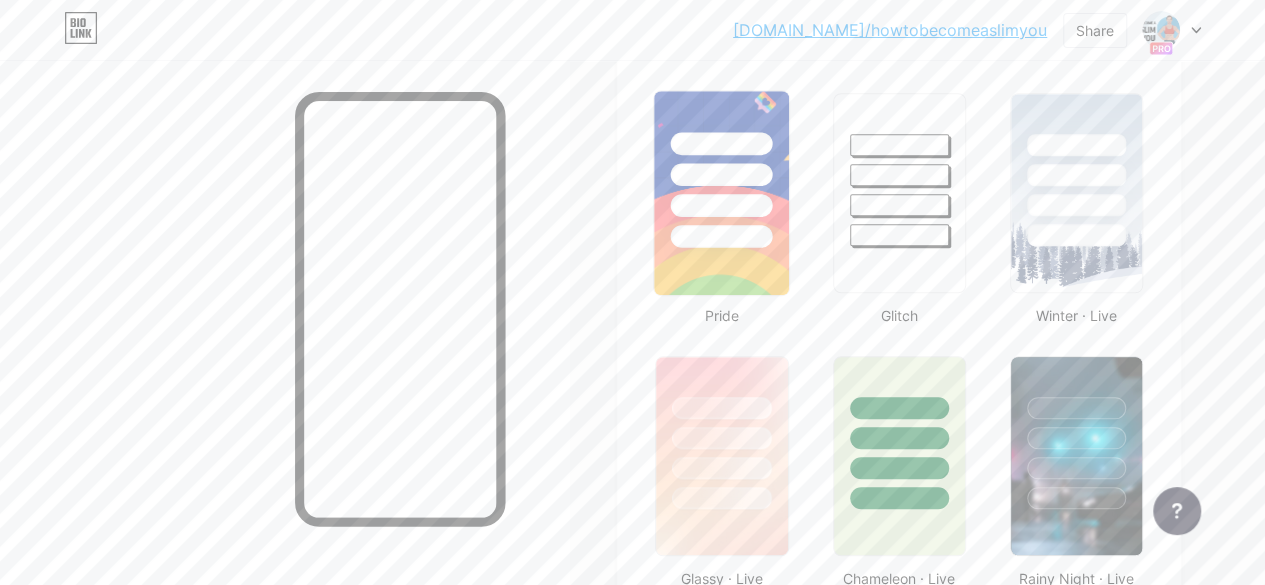 click at bounding box center [722, 174] 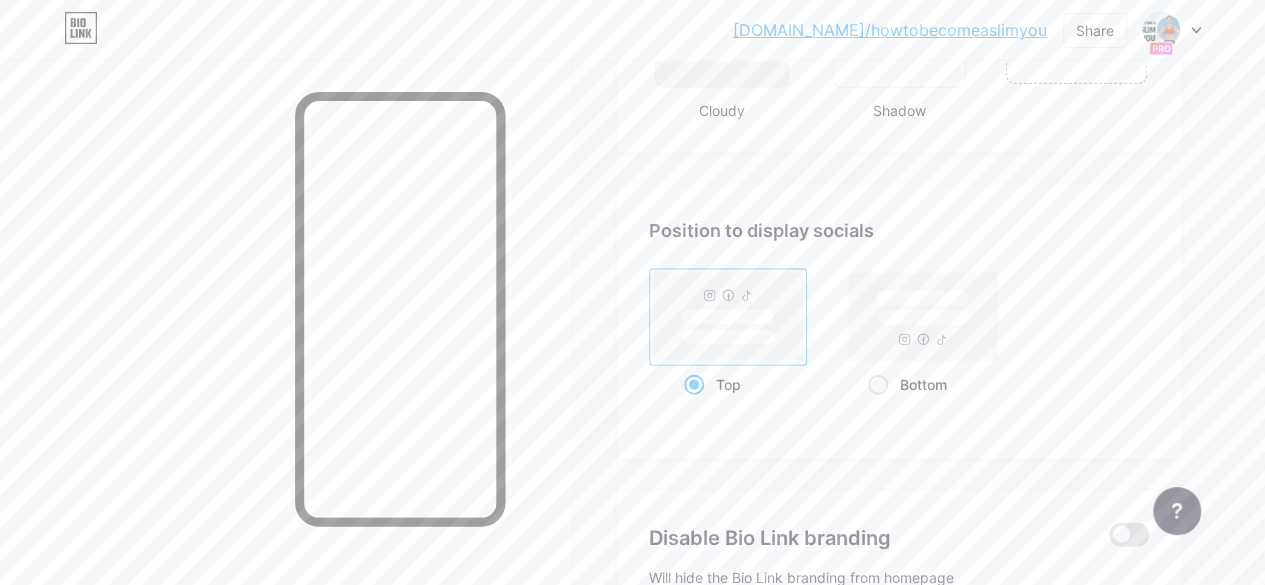 scroll, scrollTop: 2554, scrollLeft: 0, axis: vertical 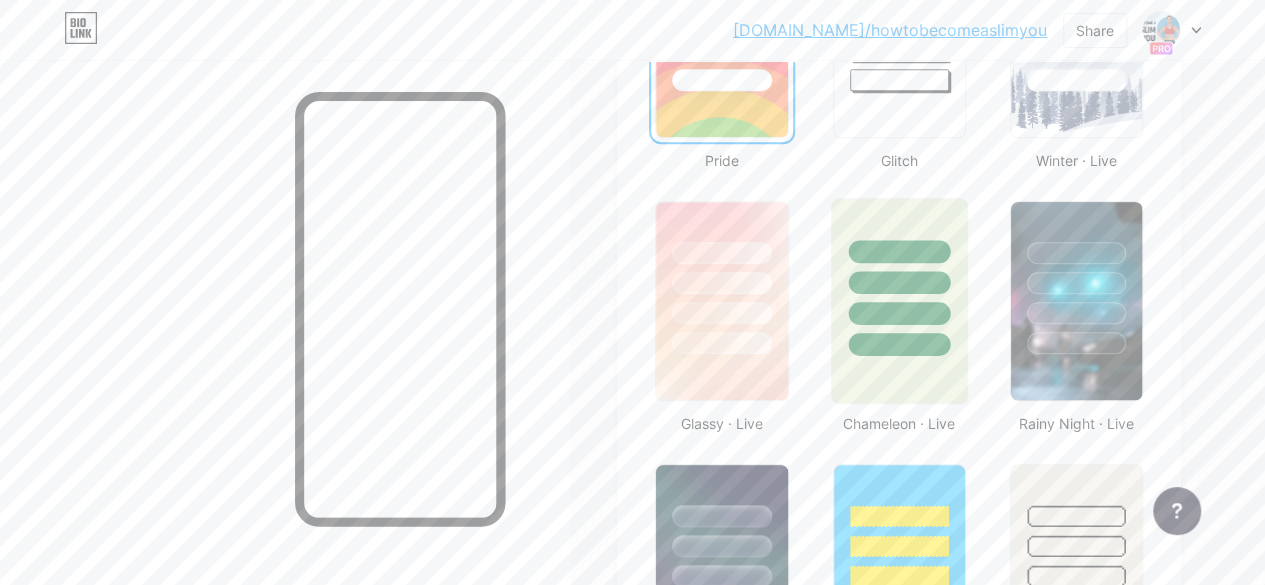 click at bounding box center (899, 313) 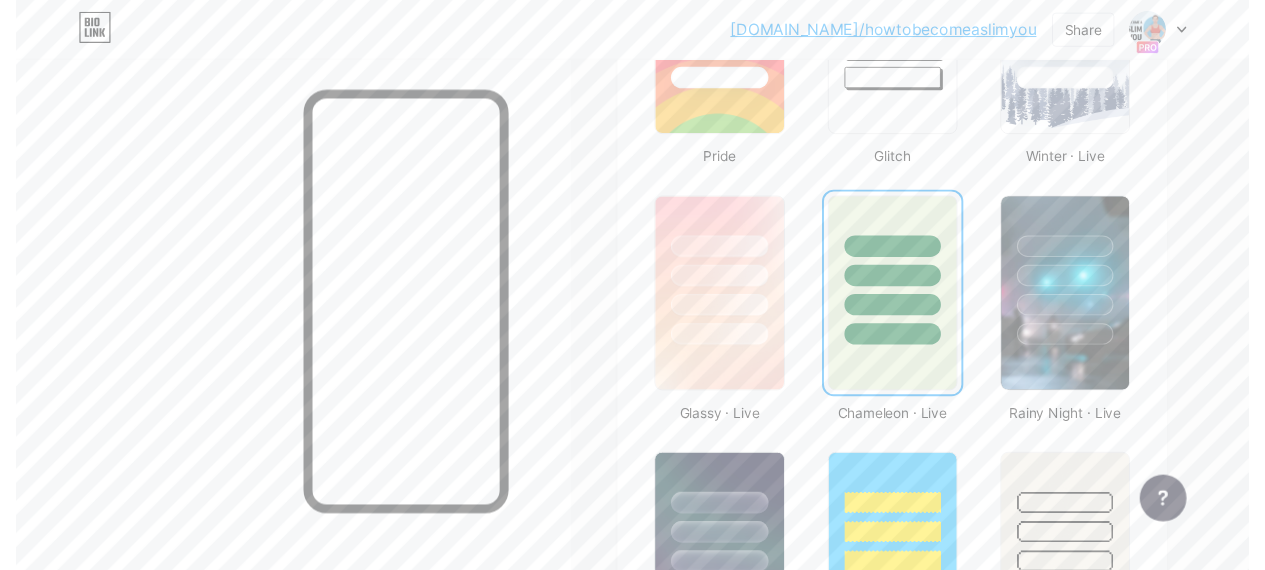 scroll, scrollTop: 0, scrollLeft: 0, axis: both 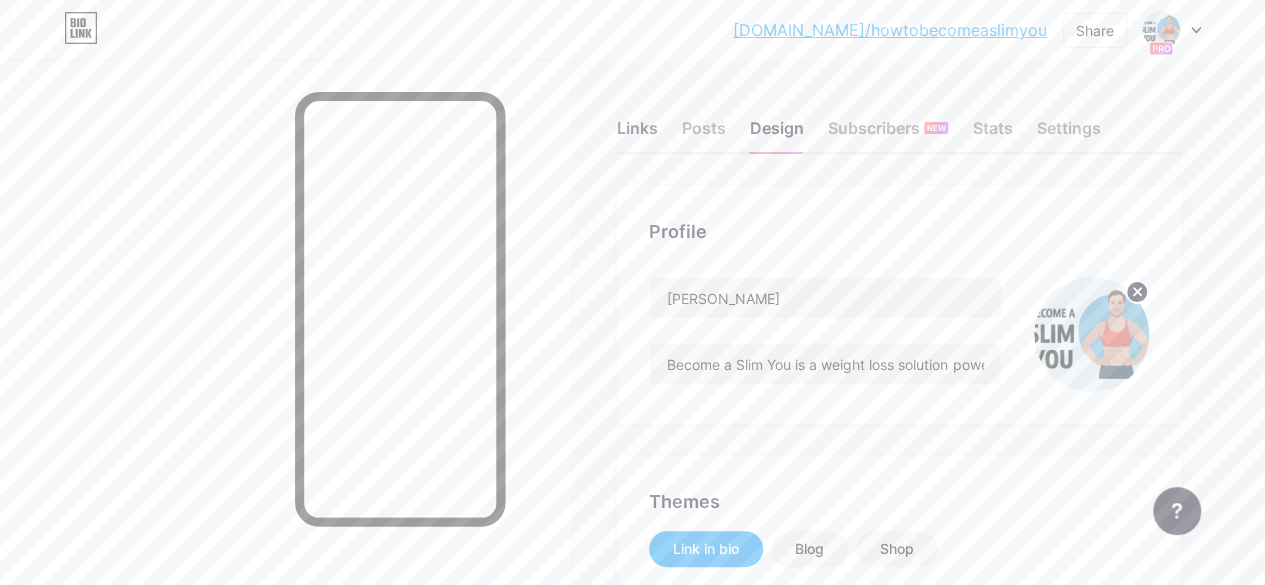 click on "Links" at bounding box center (637, 134) 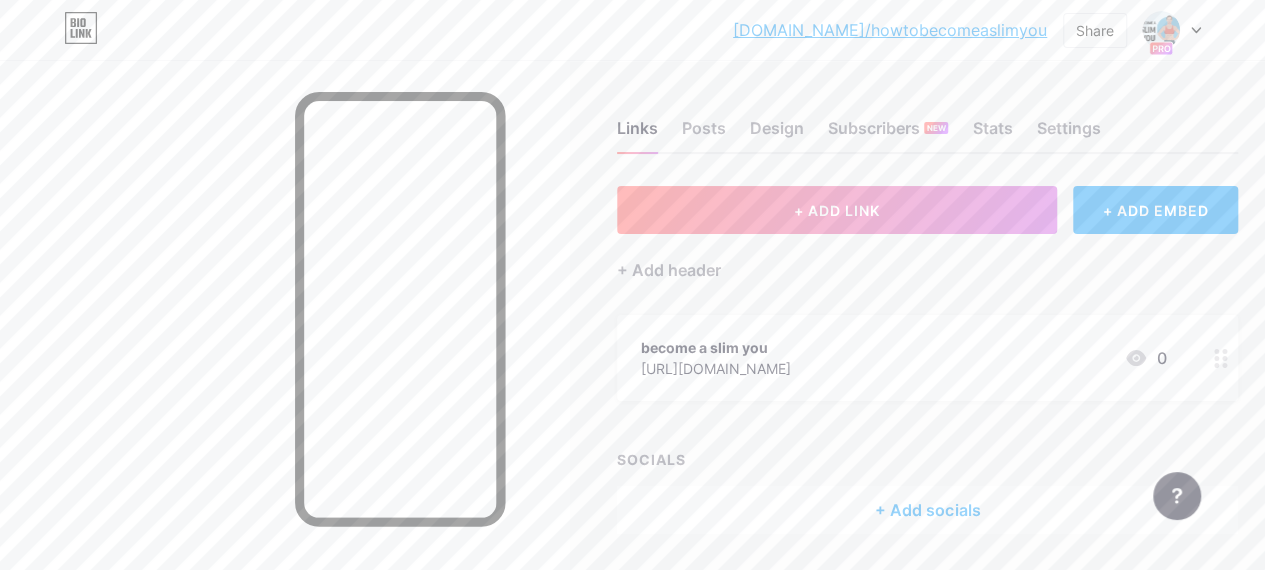 click on "+ Add socials" at bounding box center (927, 510) 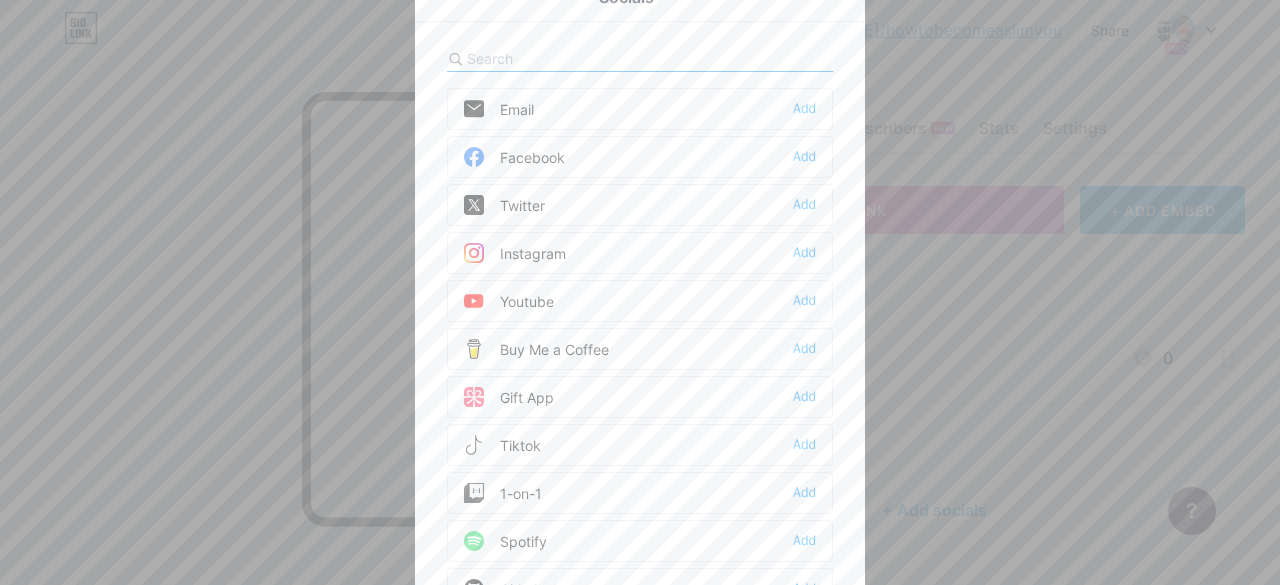click at bounding box center (577, 58) 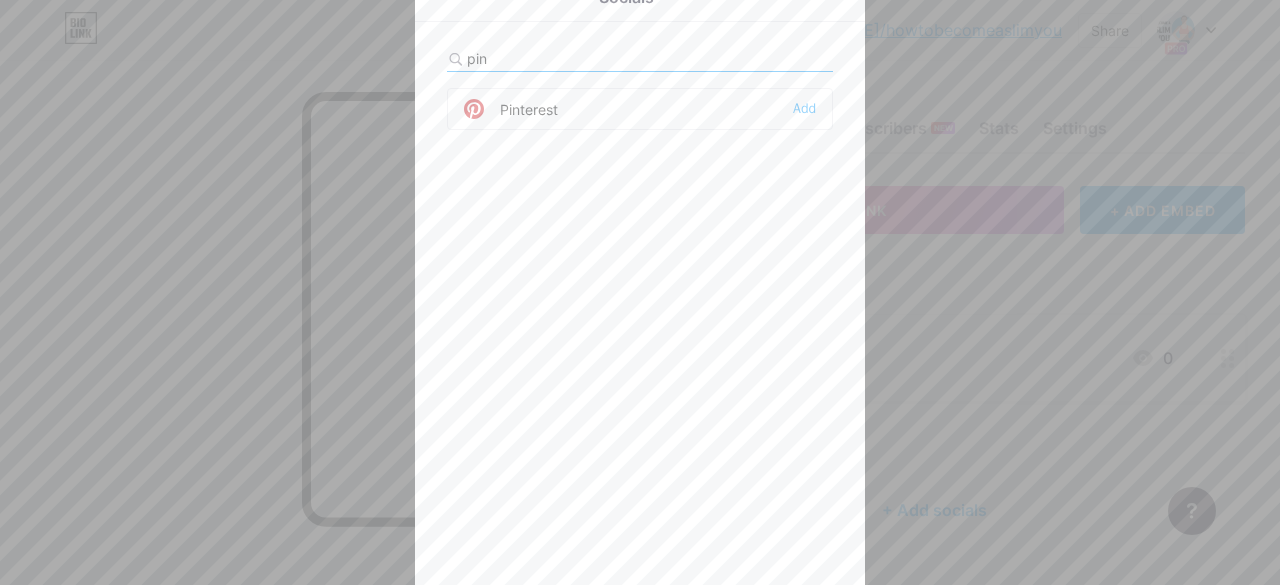 type on "pin" 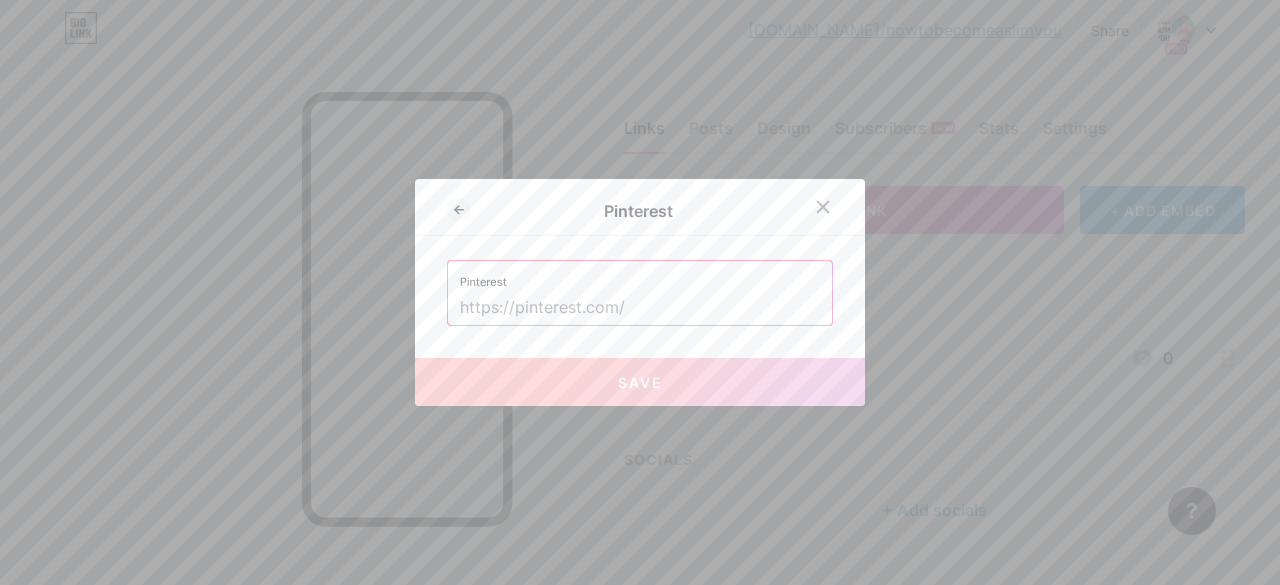 click on "Save" at bounding box center [640, 382] 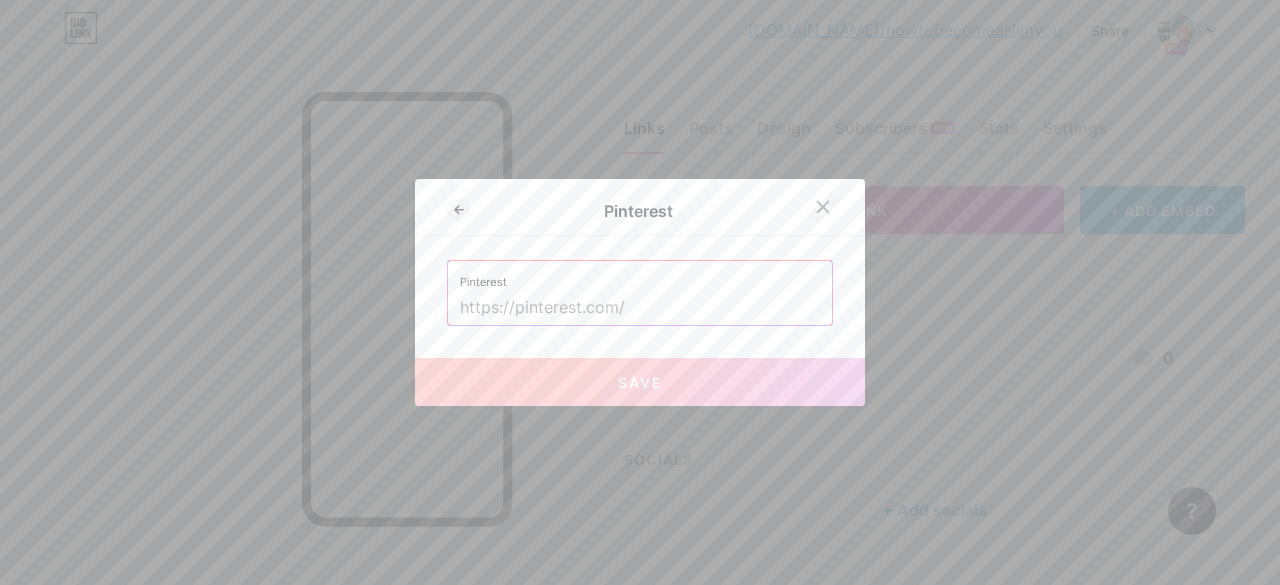 click 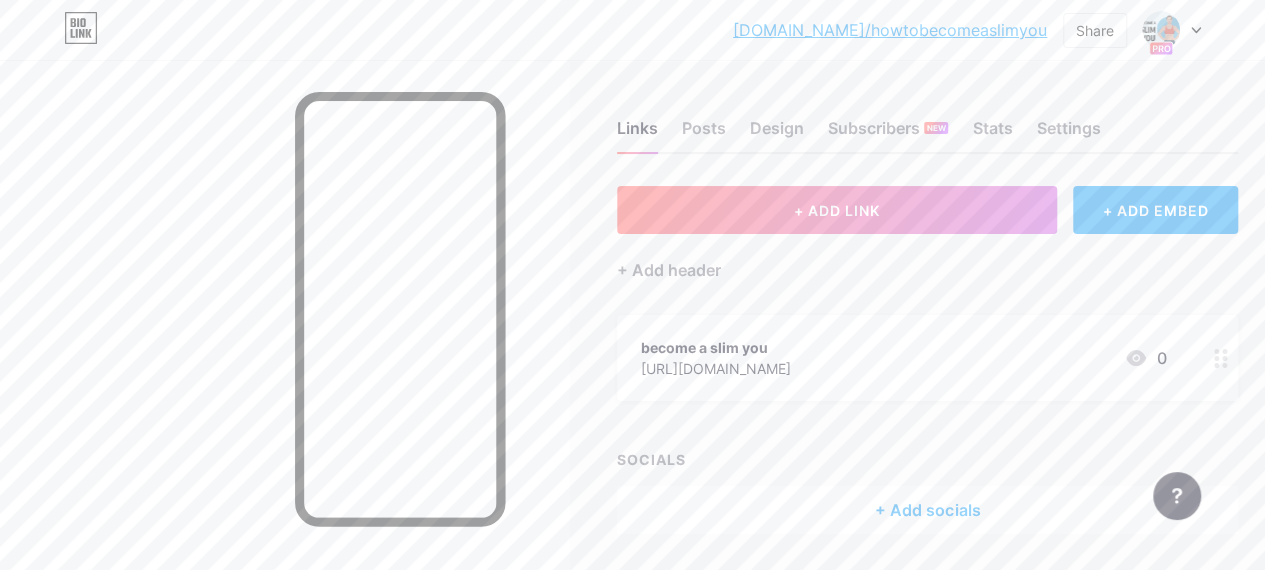 scroll, scrollTop: 63, scrollLeft: 0, axis: vertical 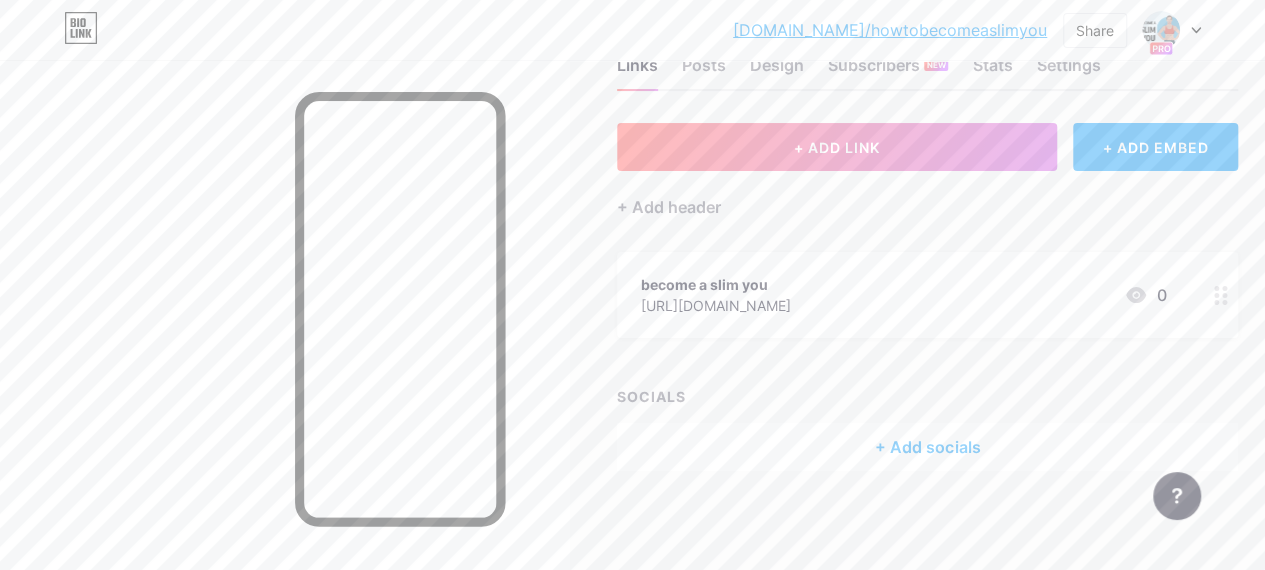 click at bounding box center (1221, 295) 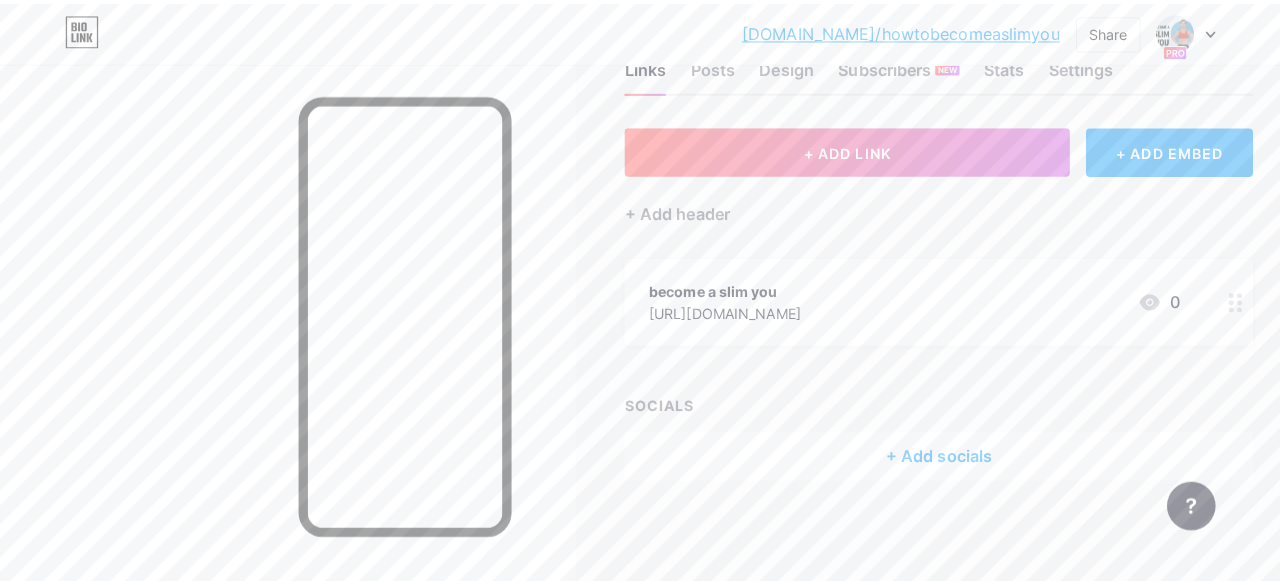 scroll, scrollTop: 48, scrollLeft: 0, axis: vertical 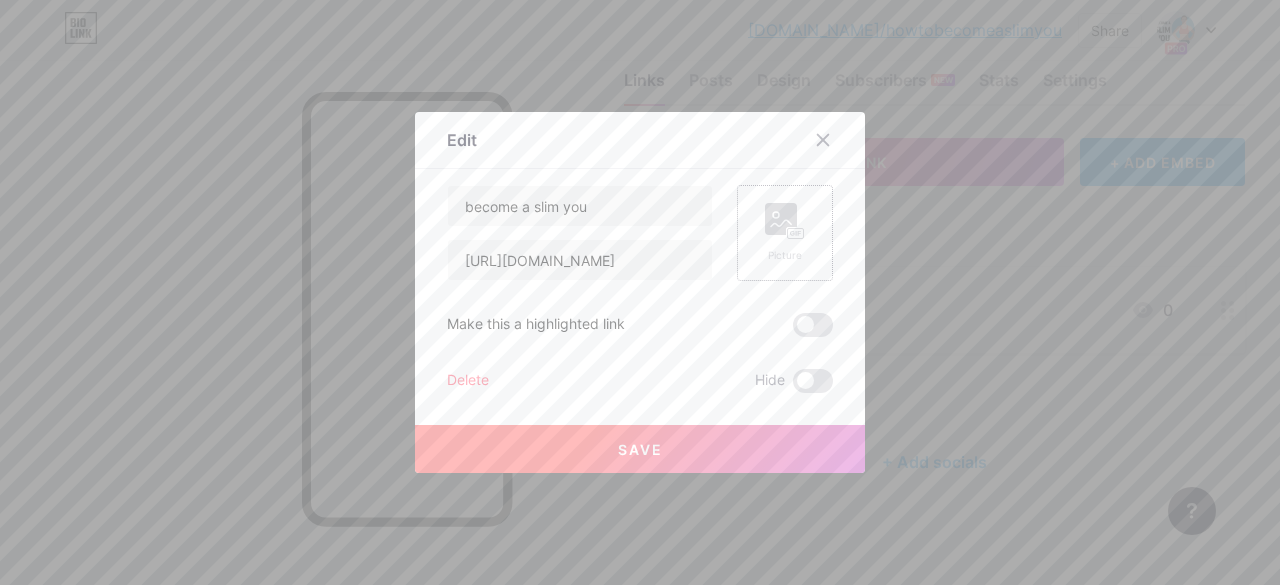 click 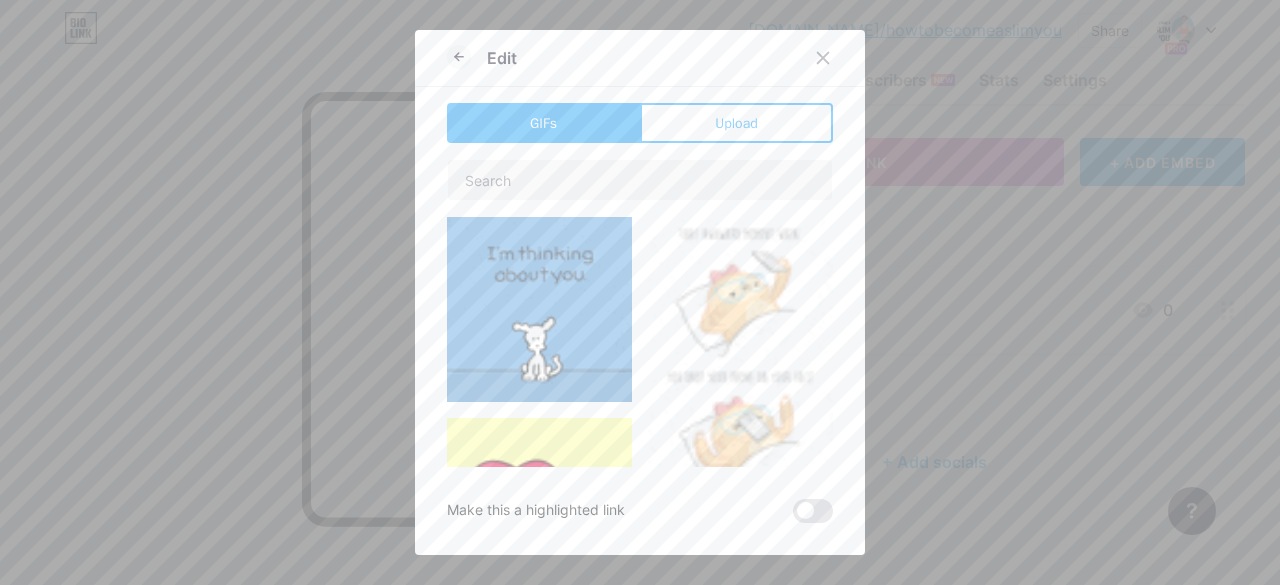 scroll, scrollTop: 218, scrollLeft: 0, axis: vertical 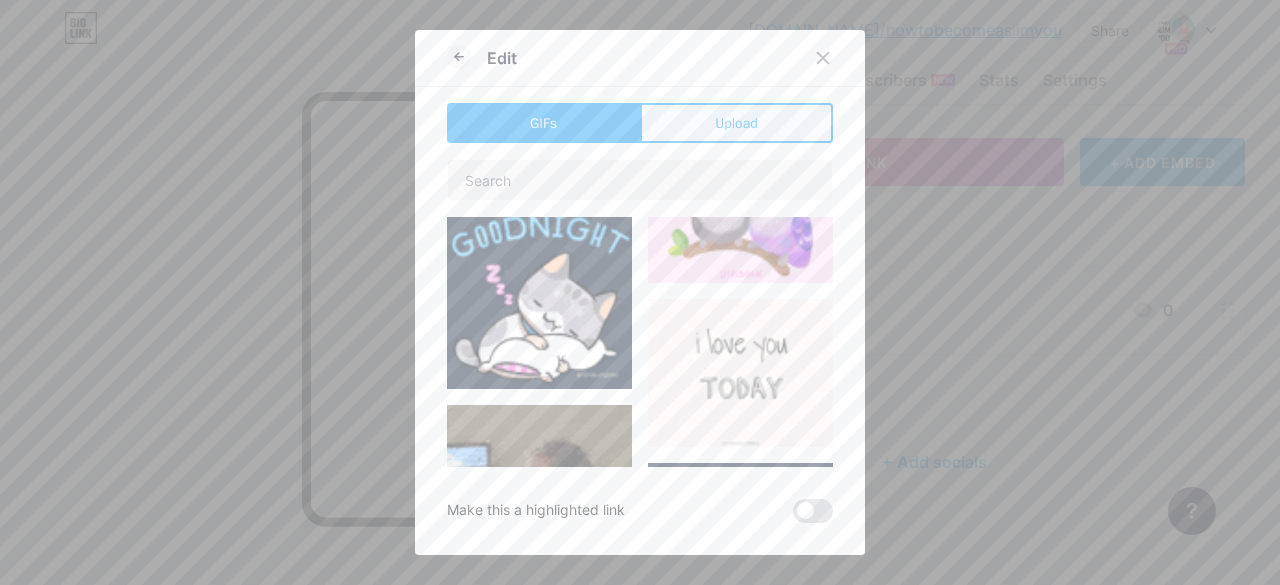 click on "Upload" at bounding box center (736, 123) 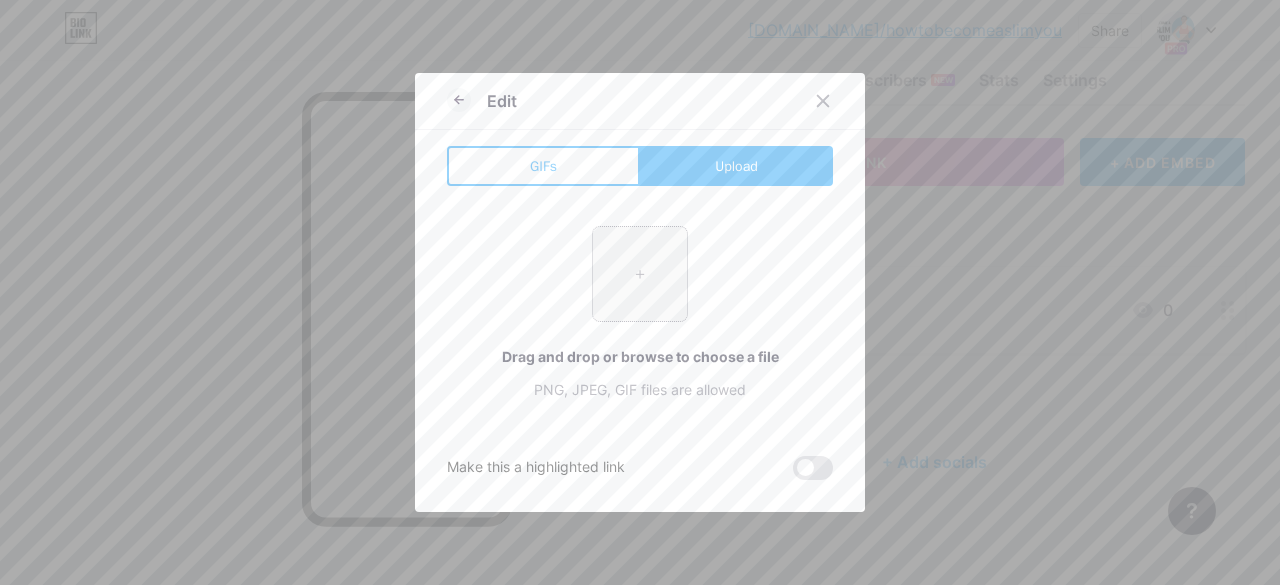 click at bounding box center (640, 274) 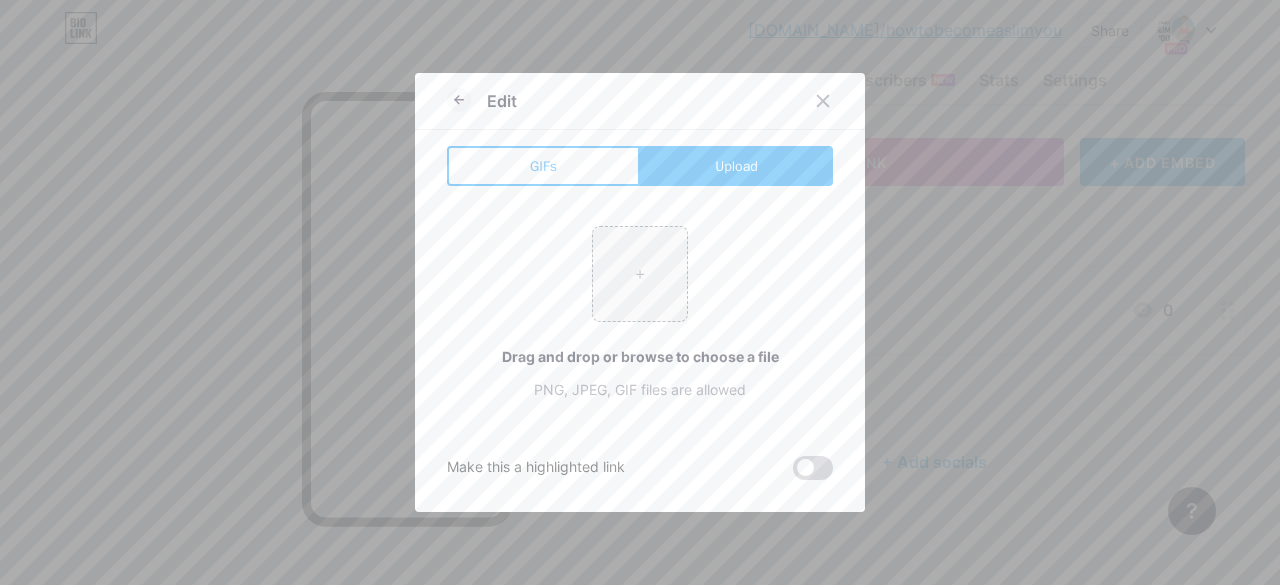 click at bounding box center [813, 468] 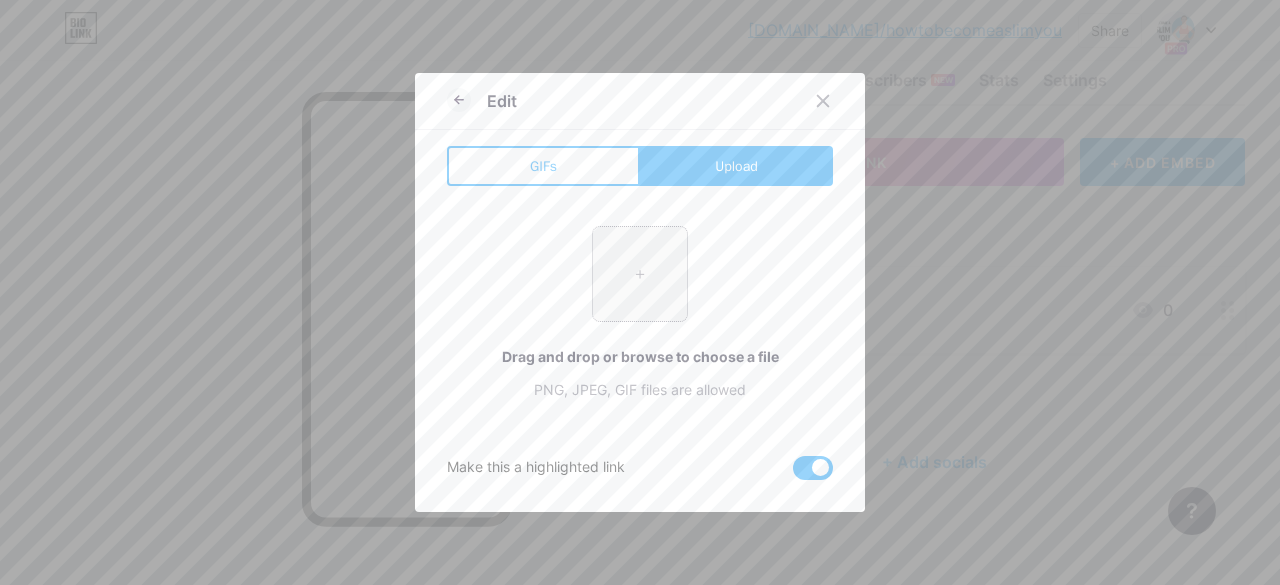 click at bounding box center [640, 274] 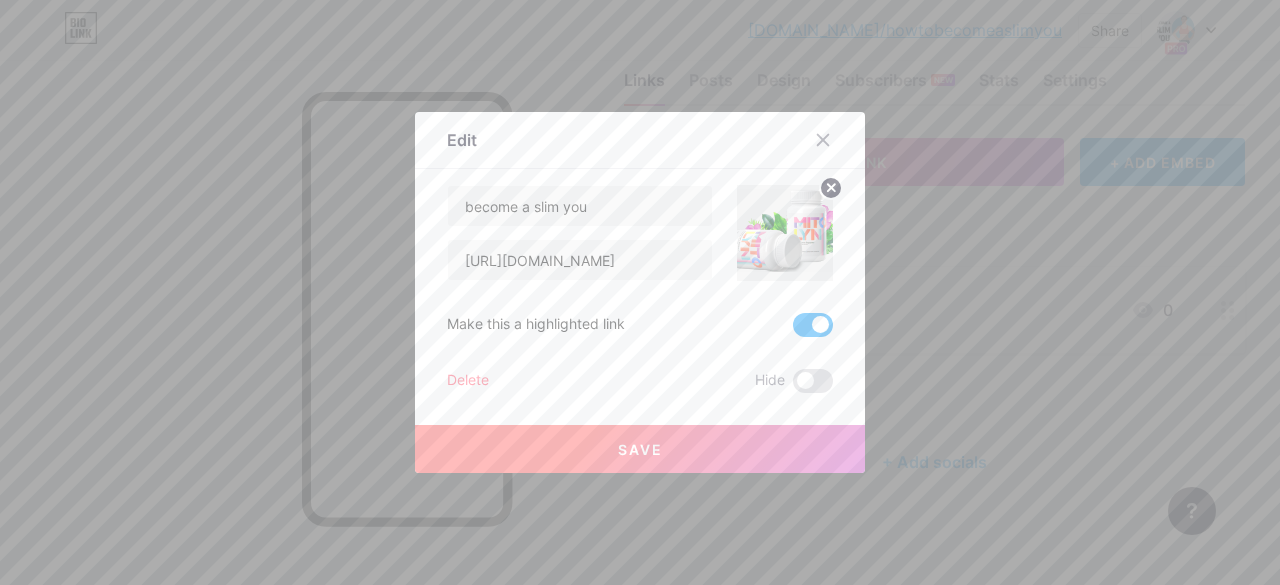 click on "Save" at bounding box center (640, 449) 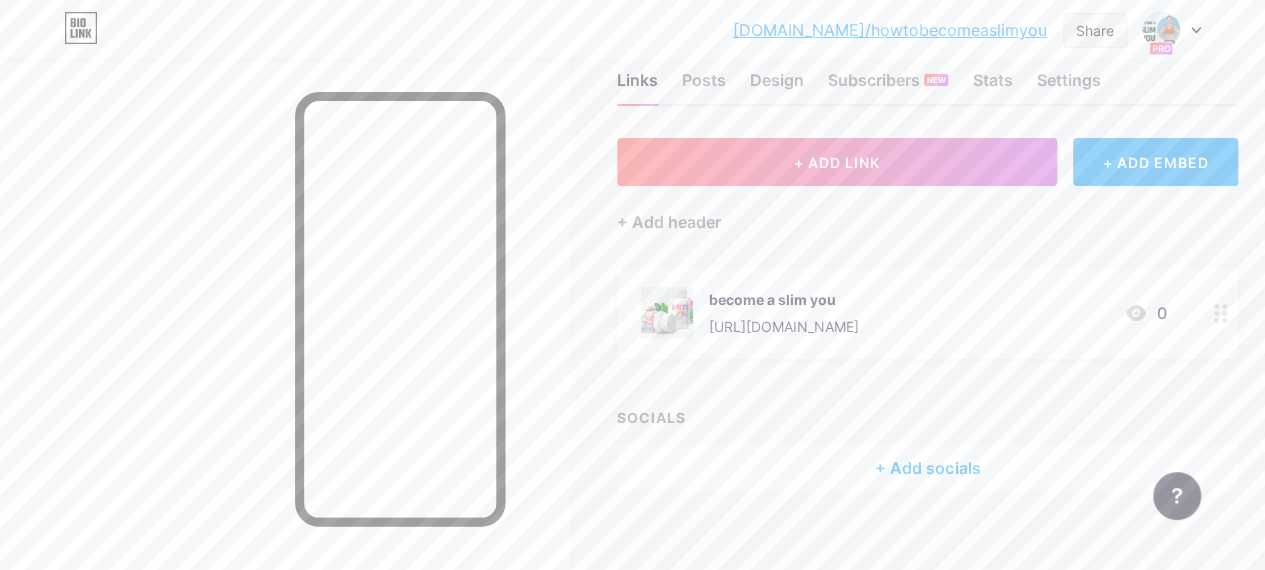 click on "Share" at bounding box center [1095, 30] 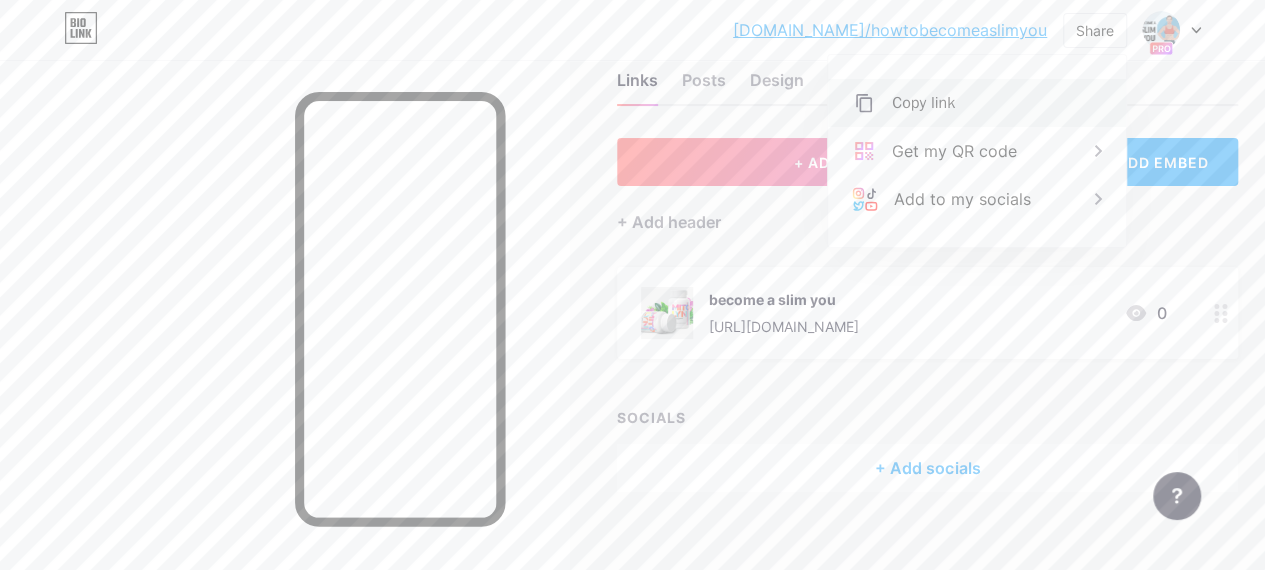 click on "Copy link" at bounding box center (923, 103) 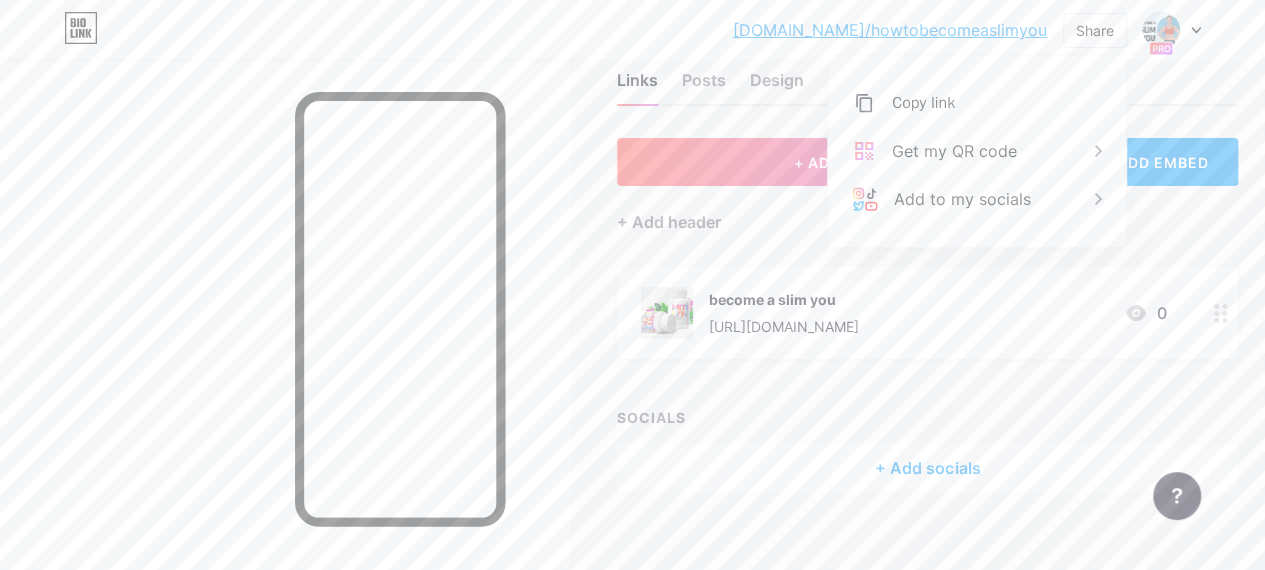 click on "+ Add header" at bounding box center (927, 210) 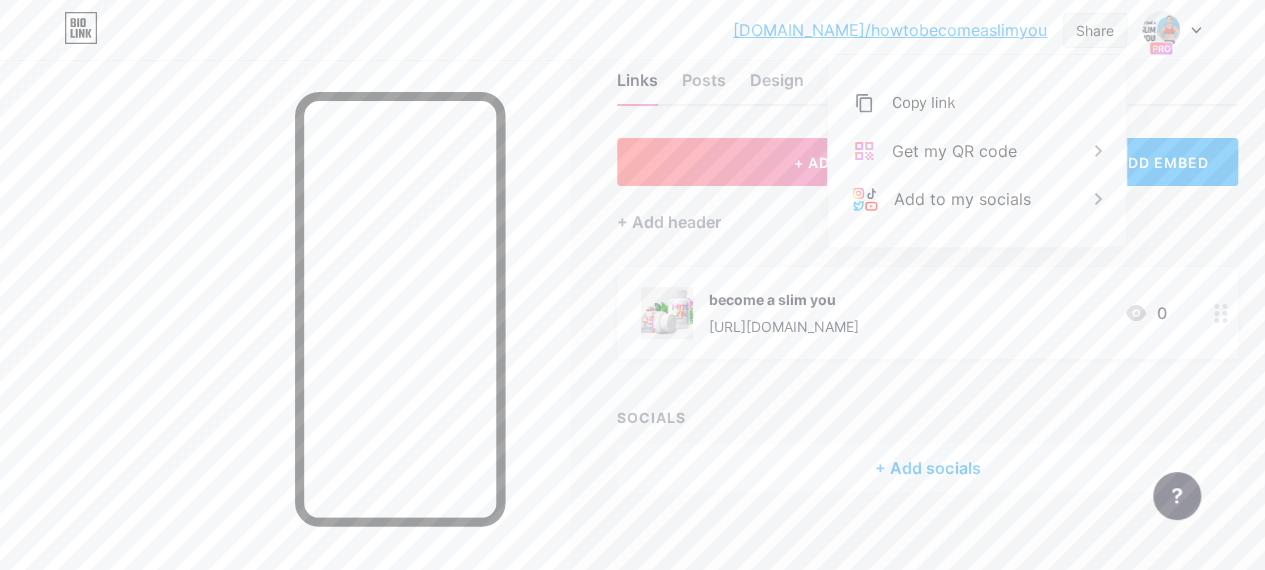 click on "Share" at bounding box center [1095, 30] 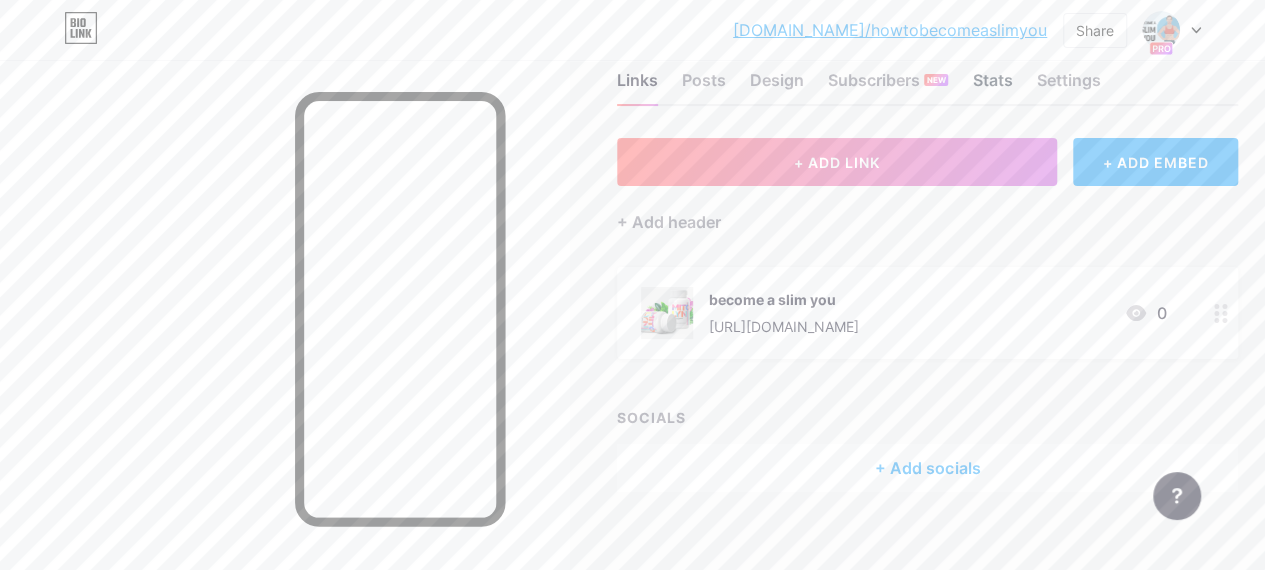 click on "Stats" at bounding box center [992, 86] 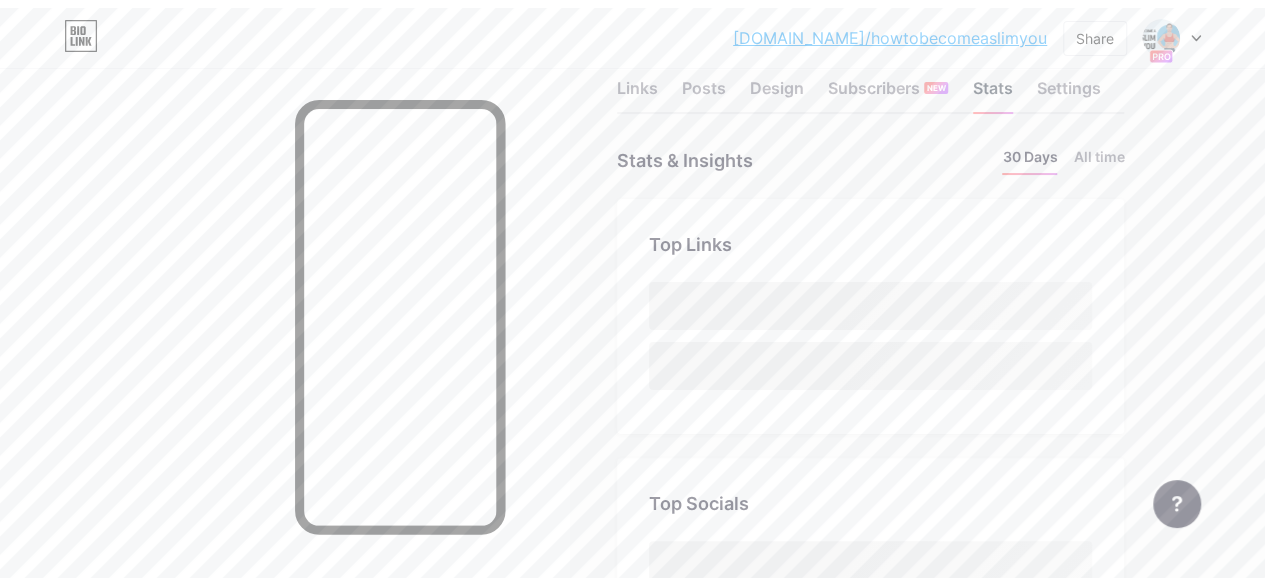 scroll, scrollTop: 0, scrollLeft: 0, axis: both 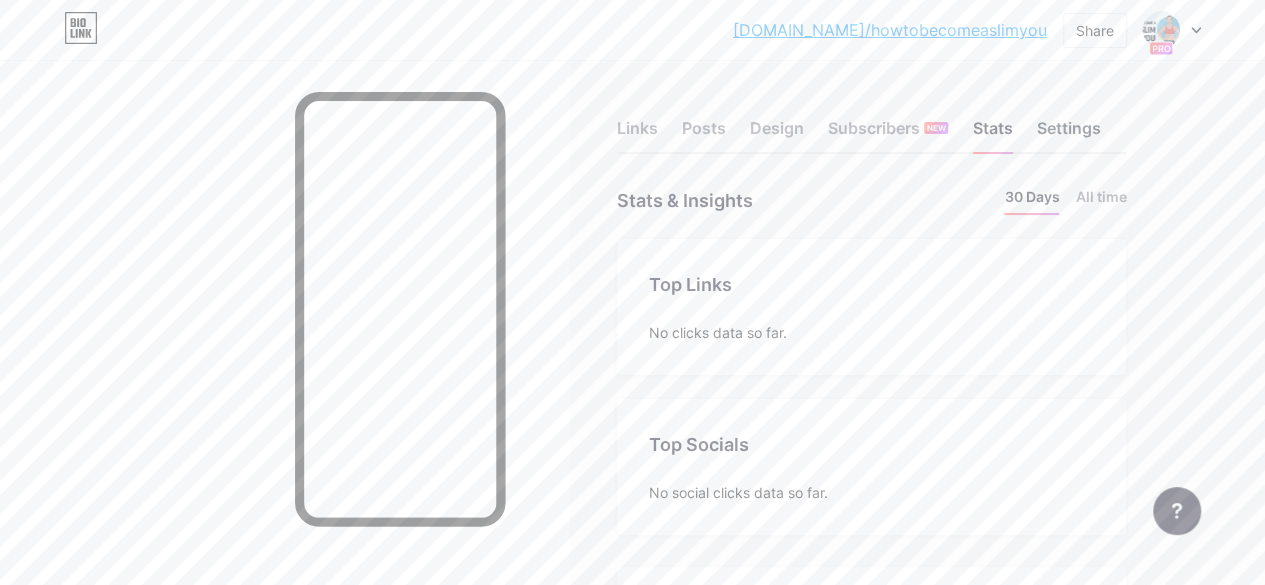 click on "Settings" at bounding box center [1068, 134] 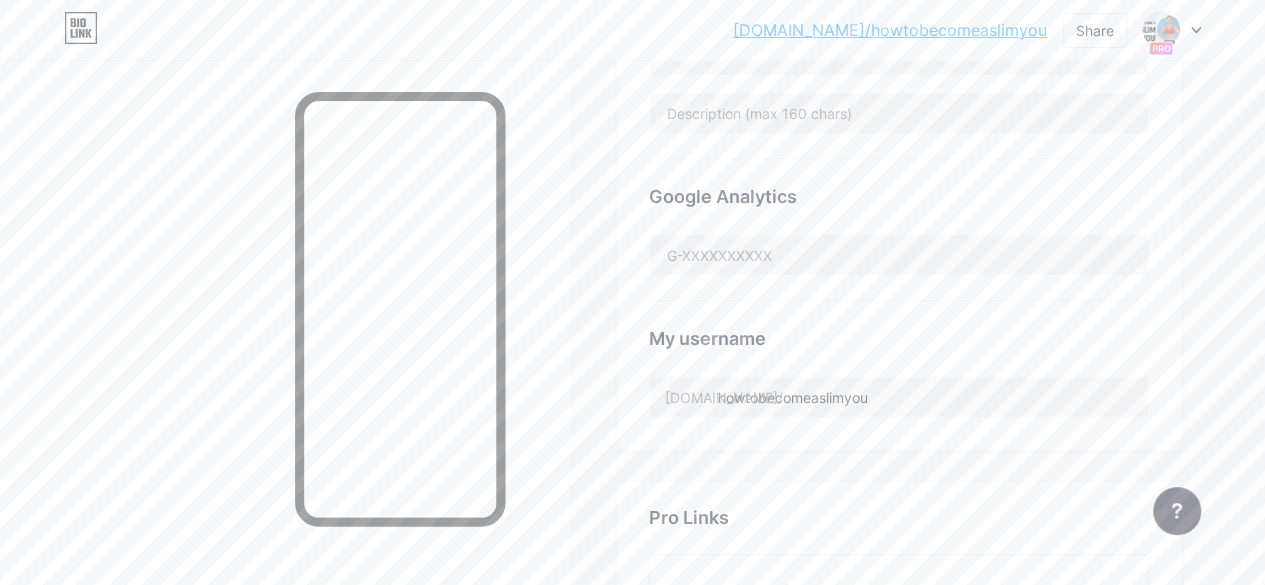 scroll, scrollTop: 668, scrollLeft: 0, axis: vertical 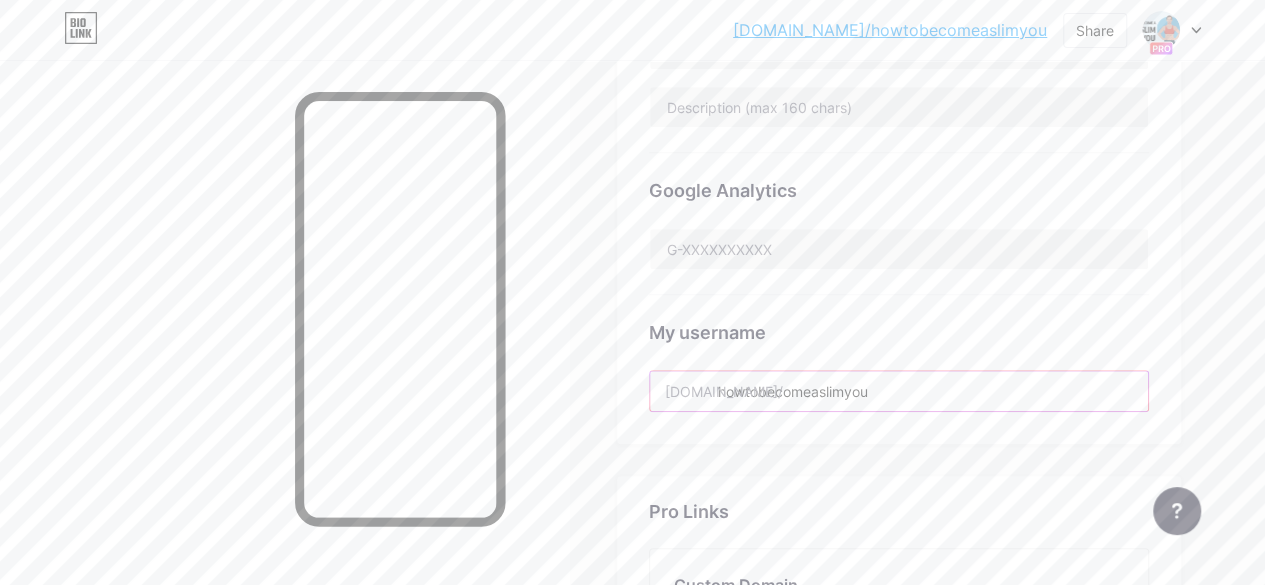 click on "howtobecomeaslimyou" at bounding box center [899, 391] 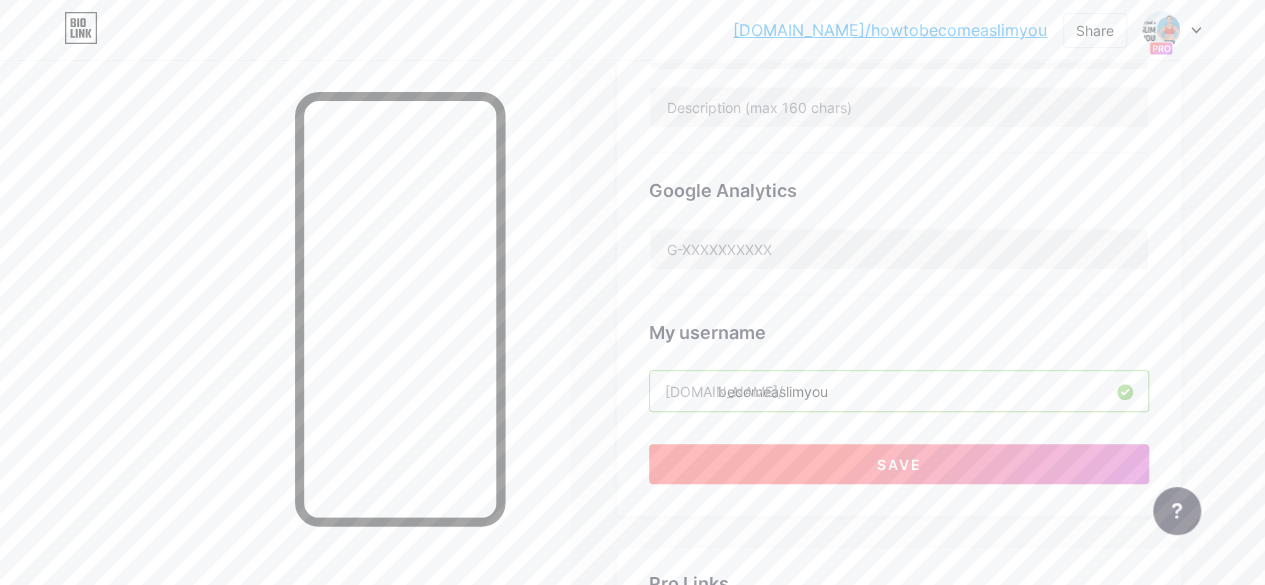 type on "becomeaslimyou" 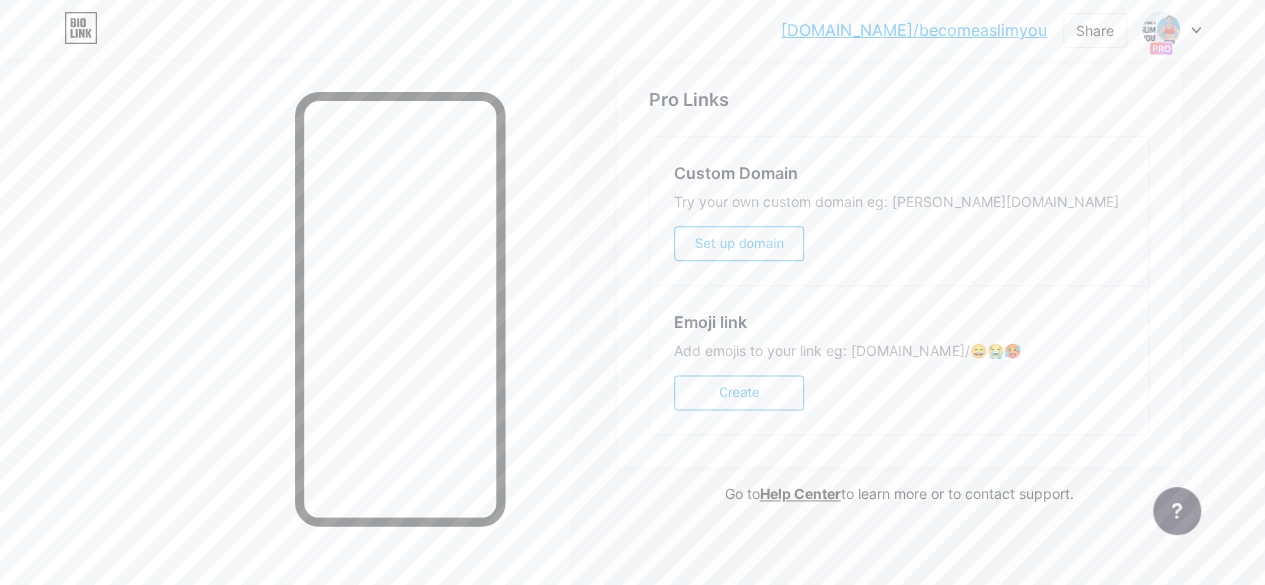 scroll, scrollTop: 1092, scrollLeft: 0, axis: vertical 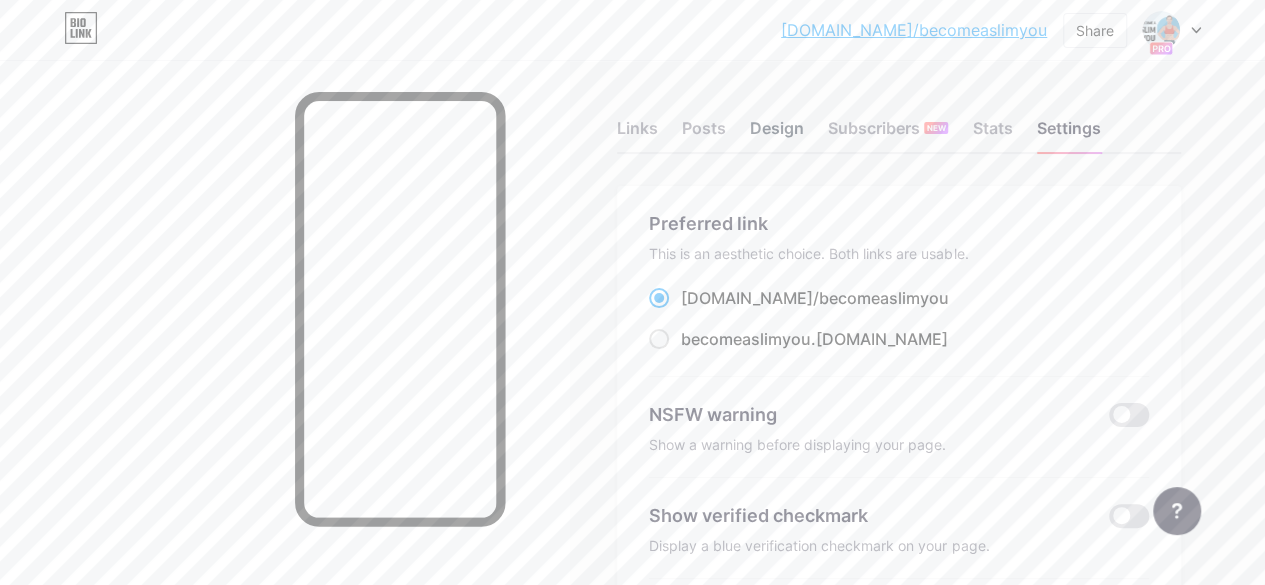 click on "Design" at bounding box center (777, 134) 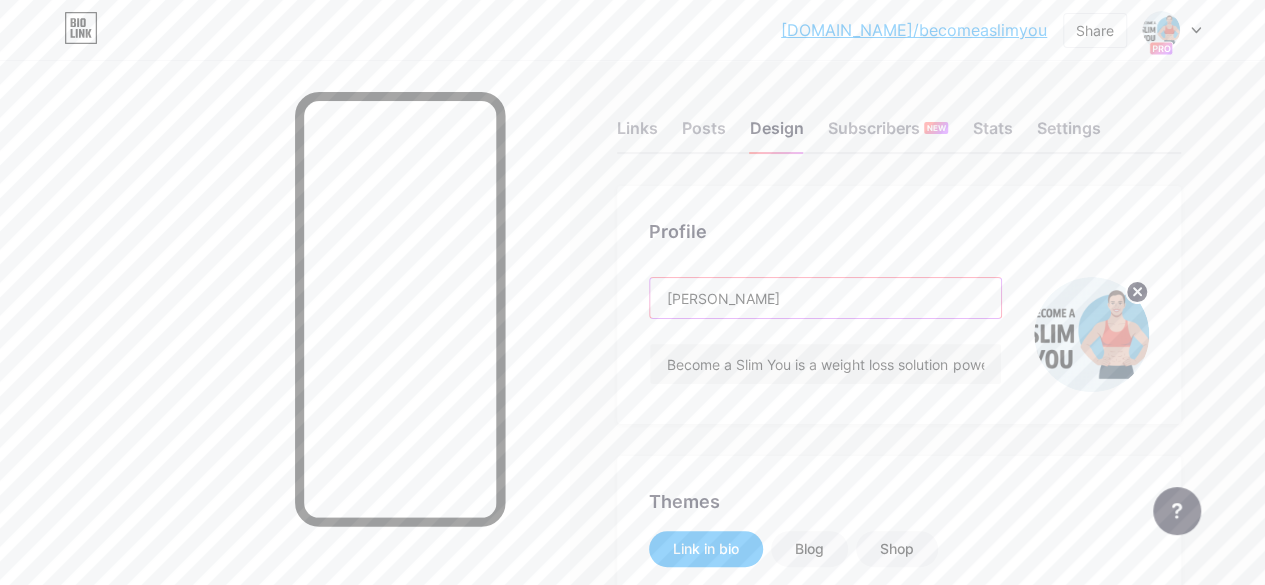 click on "[PERSON_NAME]" at bounding box center [825, 298] 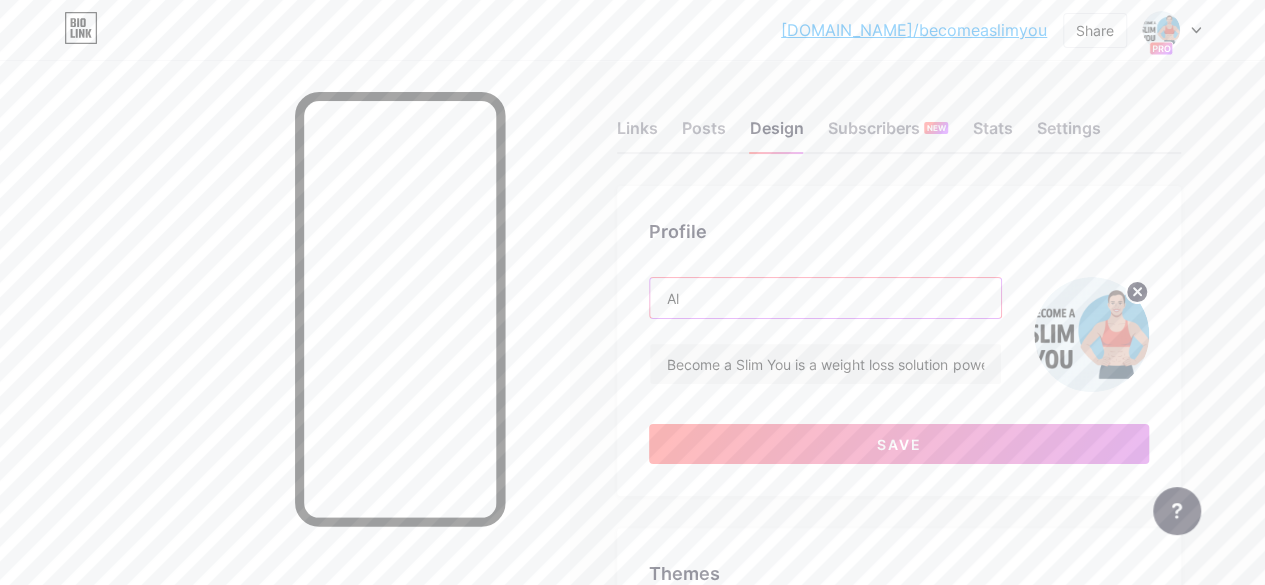 type on "A" 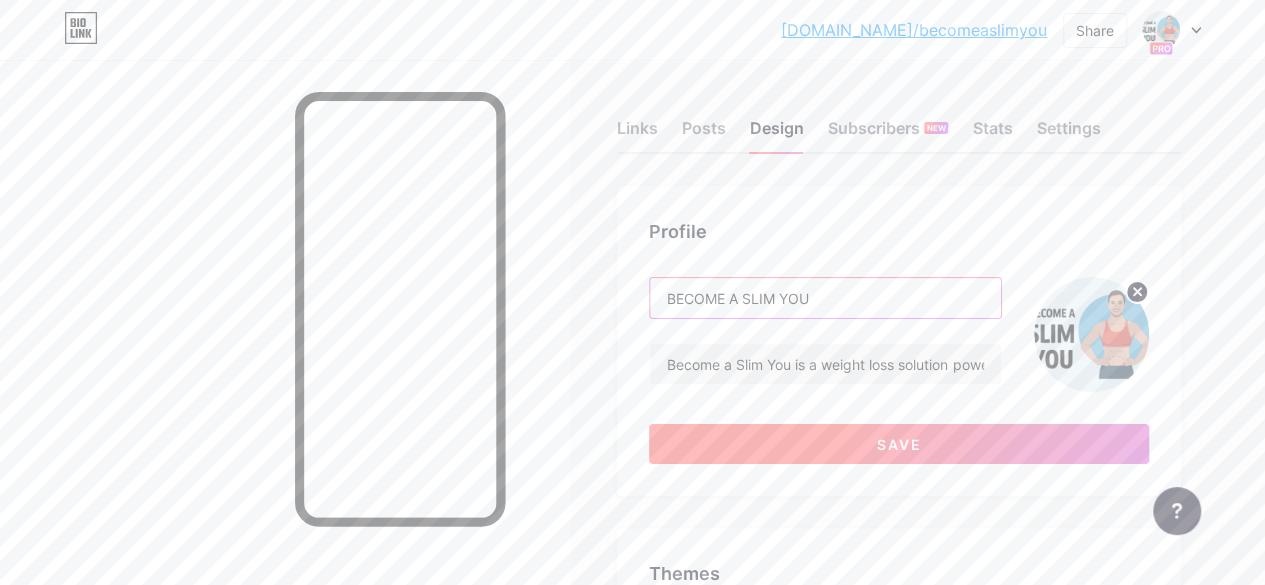 type on "BECOME A SLIM YOU" 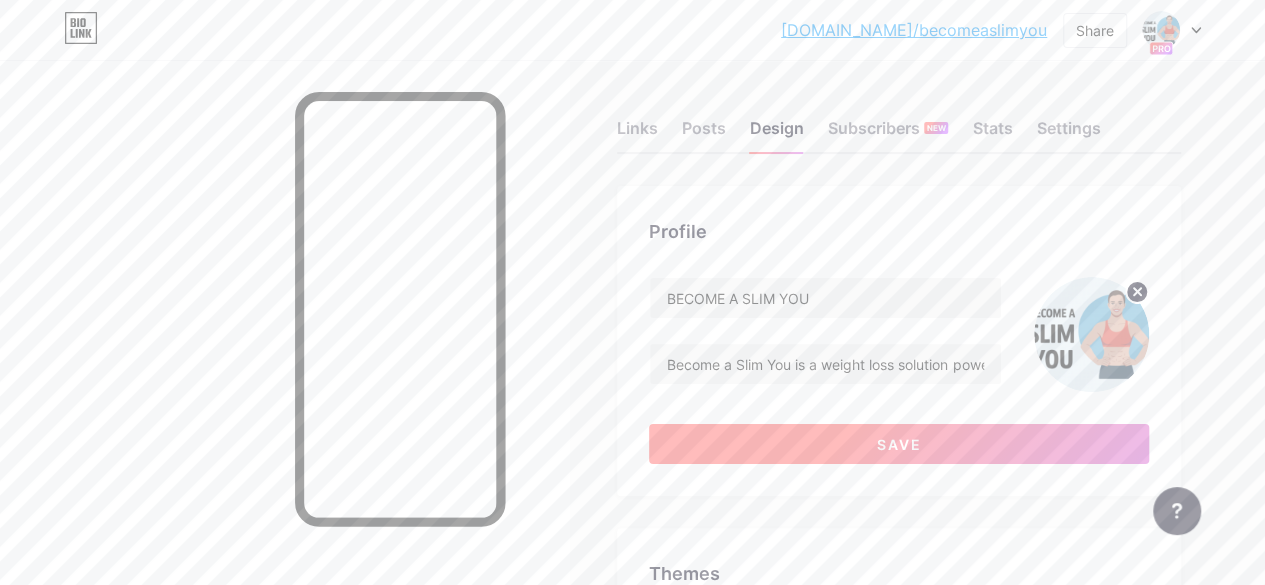click on "Save" at bounding box center [899, 444] 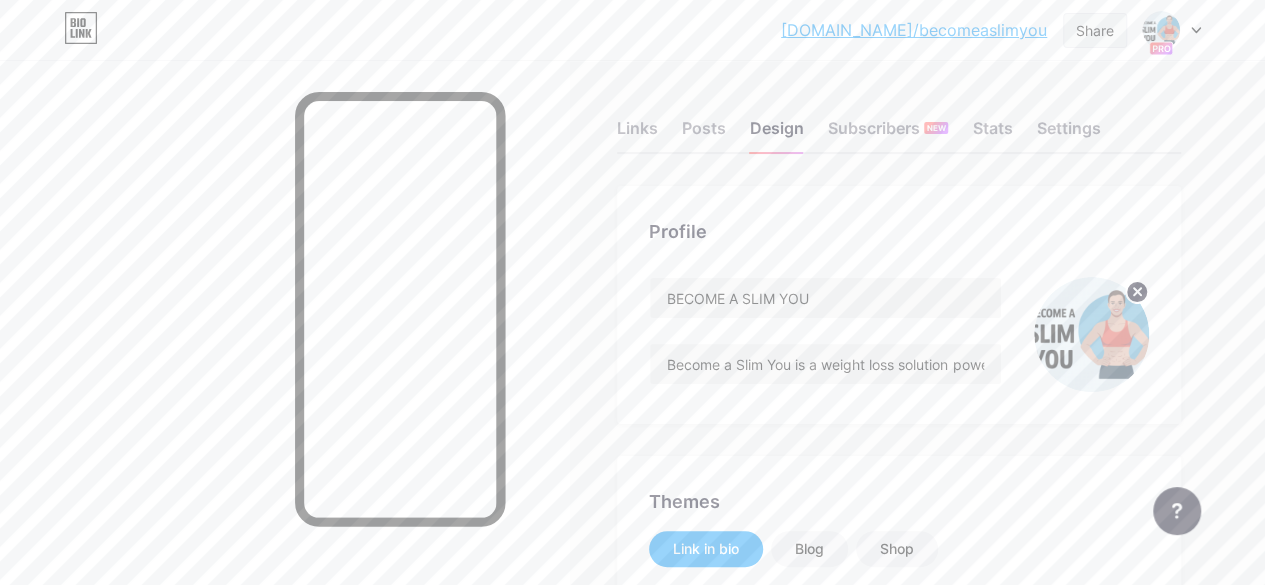 click on "Share" at bounding box center (1095, 30) 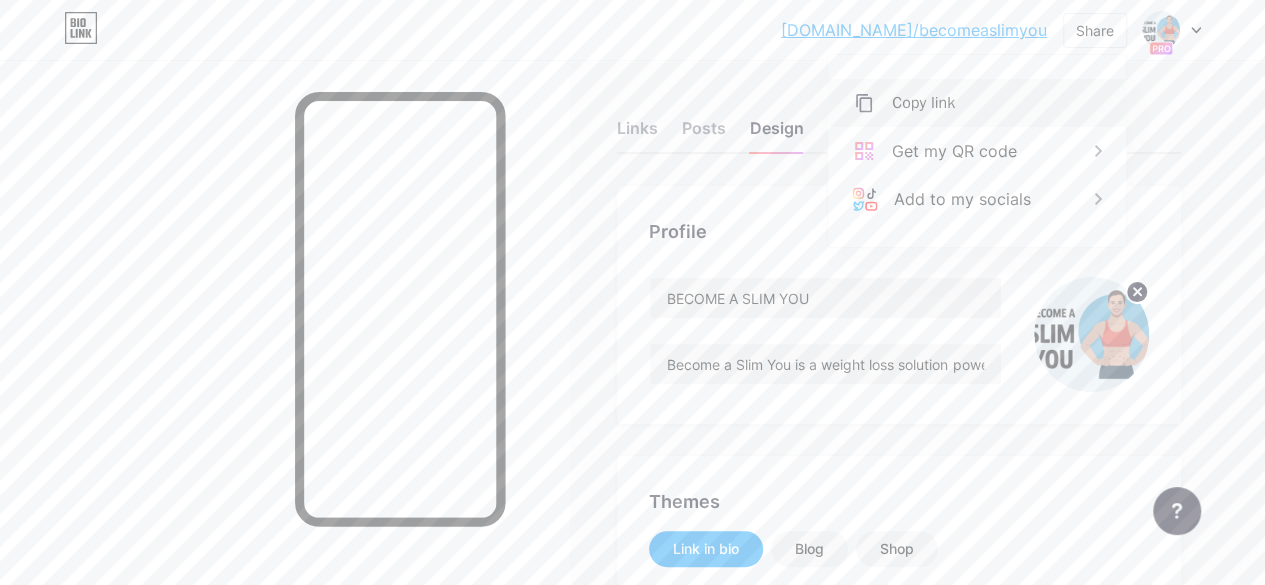 click on "Copy link" at bounding box center (923, 103) 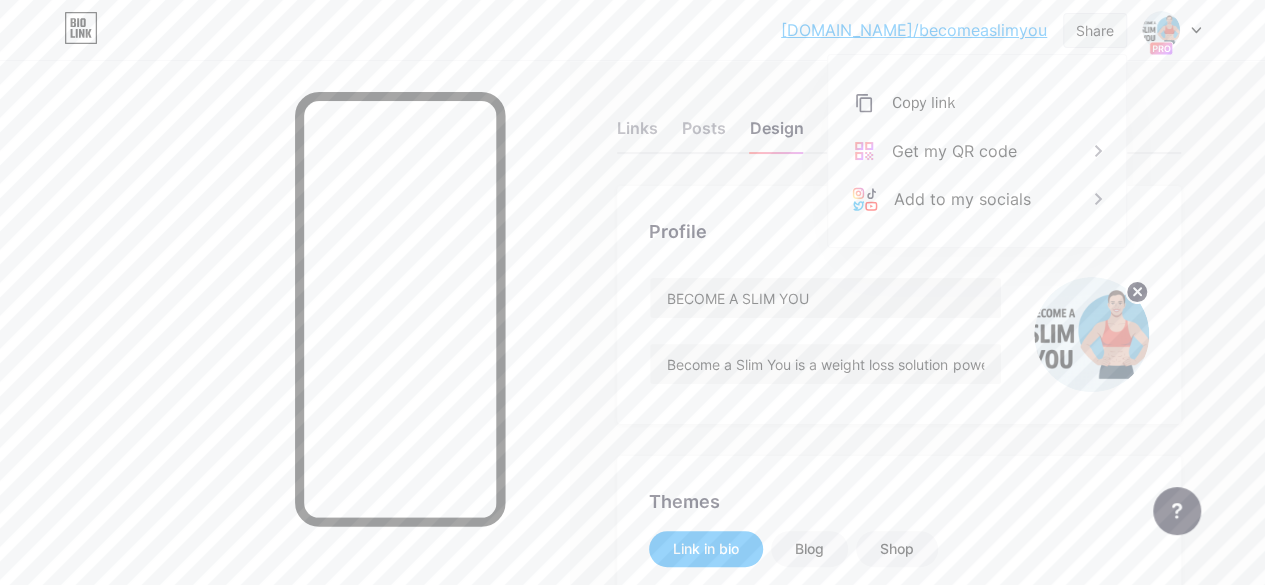 click on "Share" at bounding box center [1095, 30] 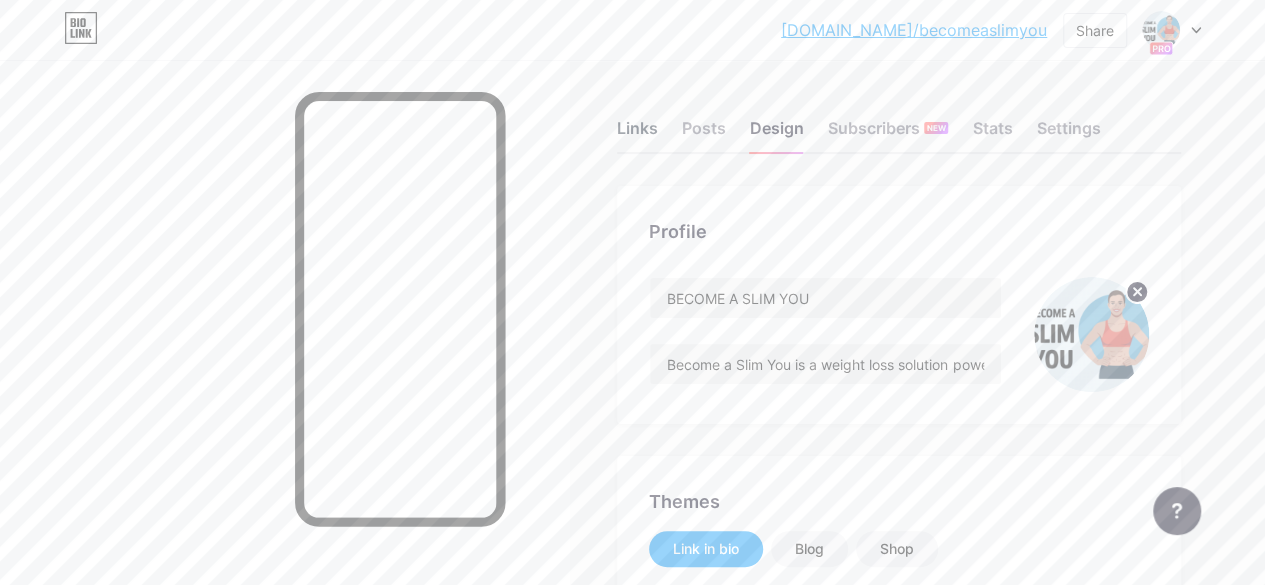 click on "Links" at bounding box center [637, 134] 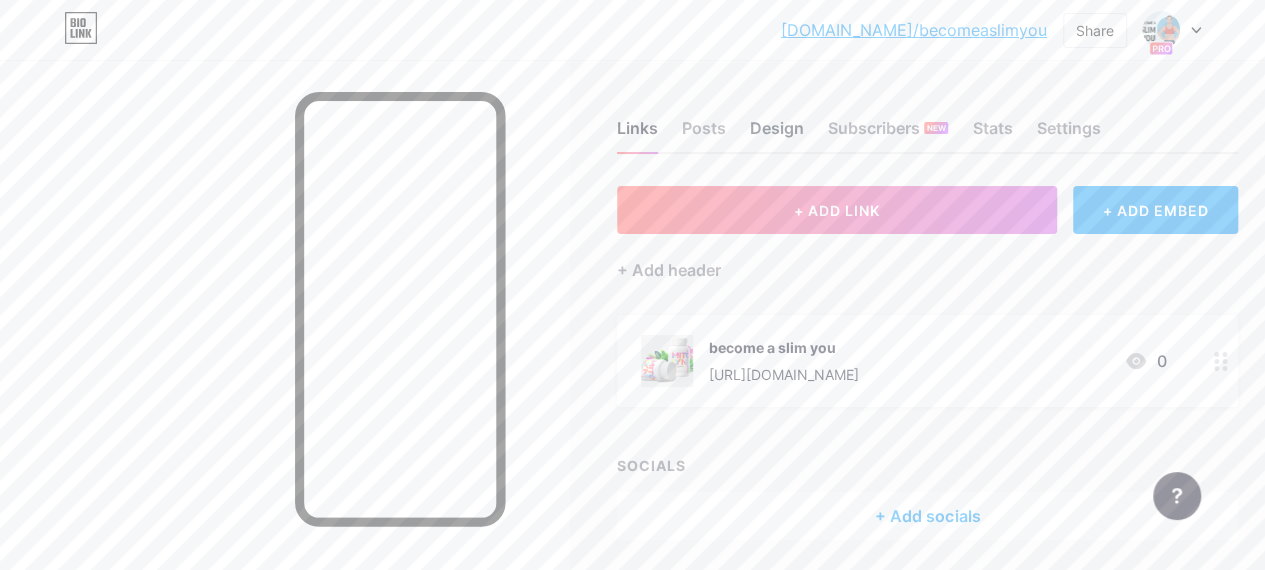 click on "Design" at bounding box center [777, 134] 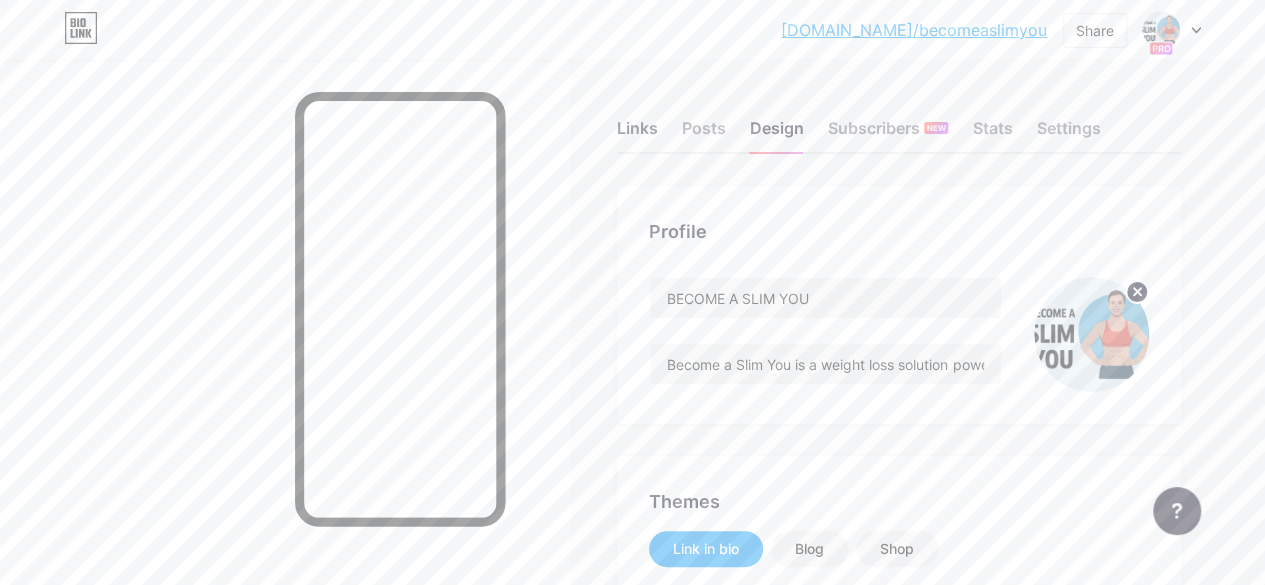 click on "Links" at bounding box center [637, 134] 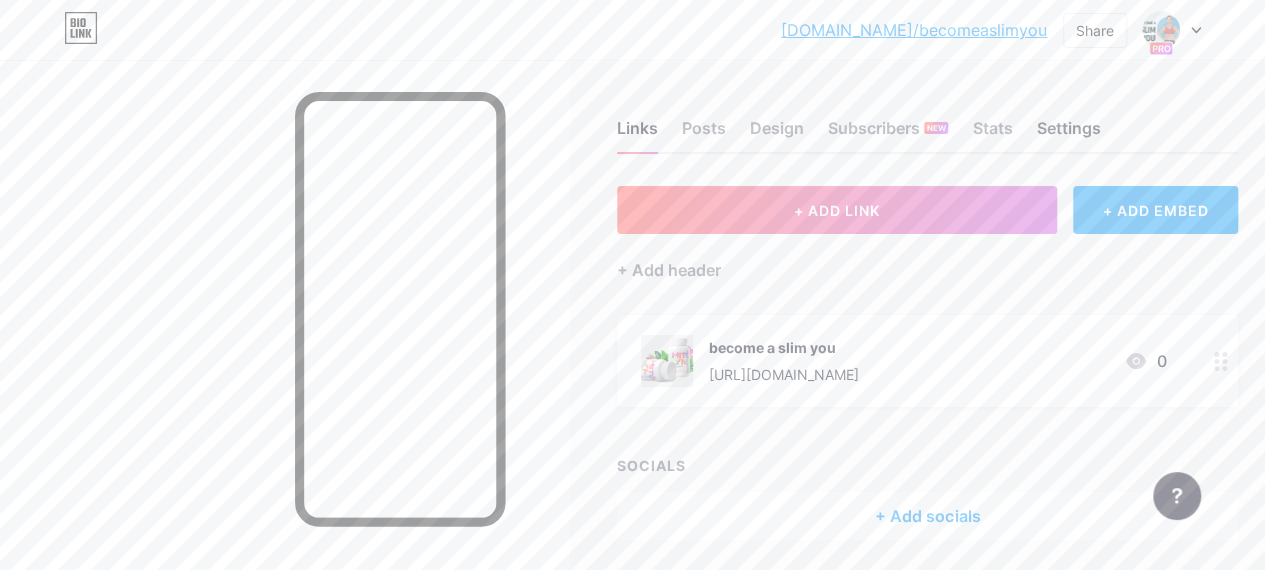 click on "Settings" at bounding box center (1068, 134) 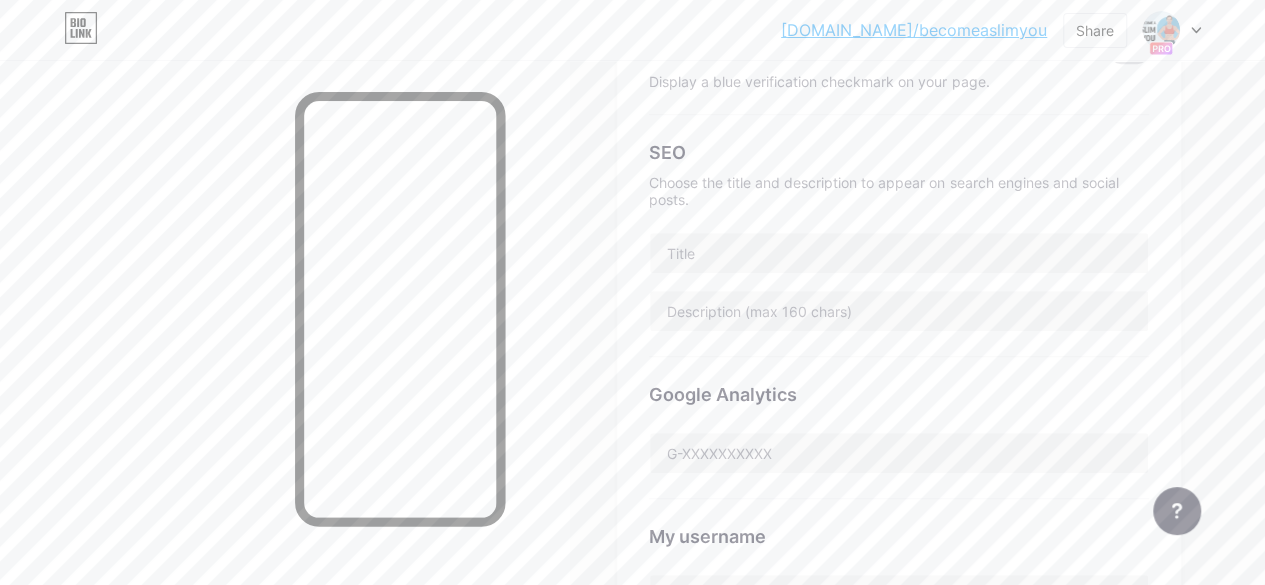 scroll, scrollTop: 454, scrollLeft: 0, axis: vertical 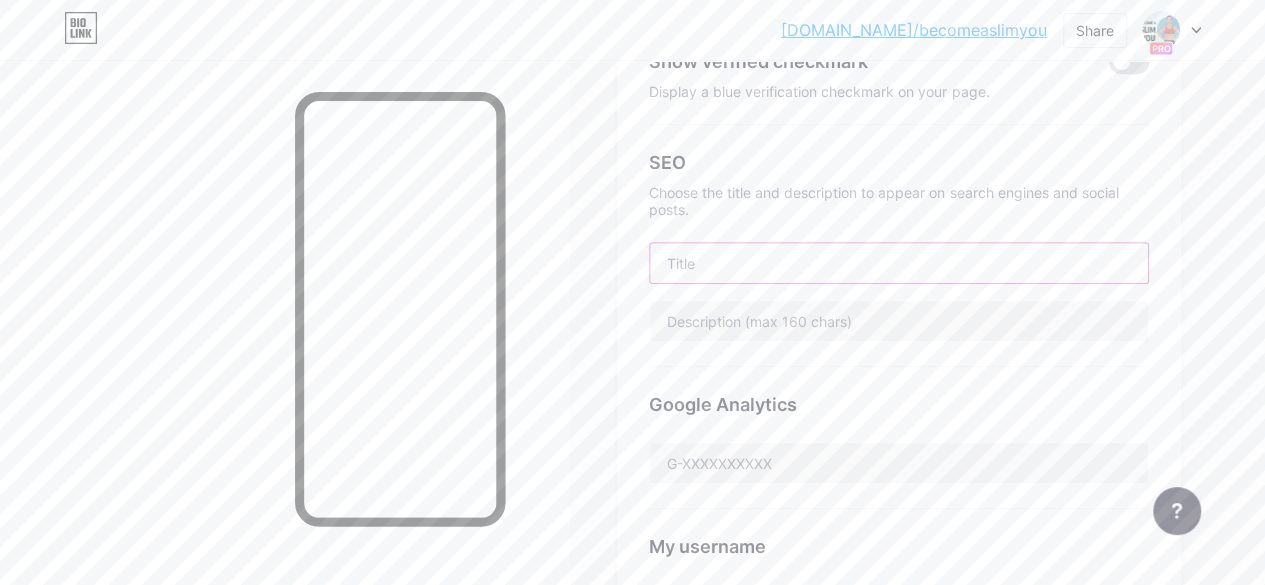 click at bounding box center [899, 263] 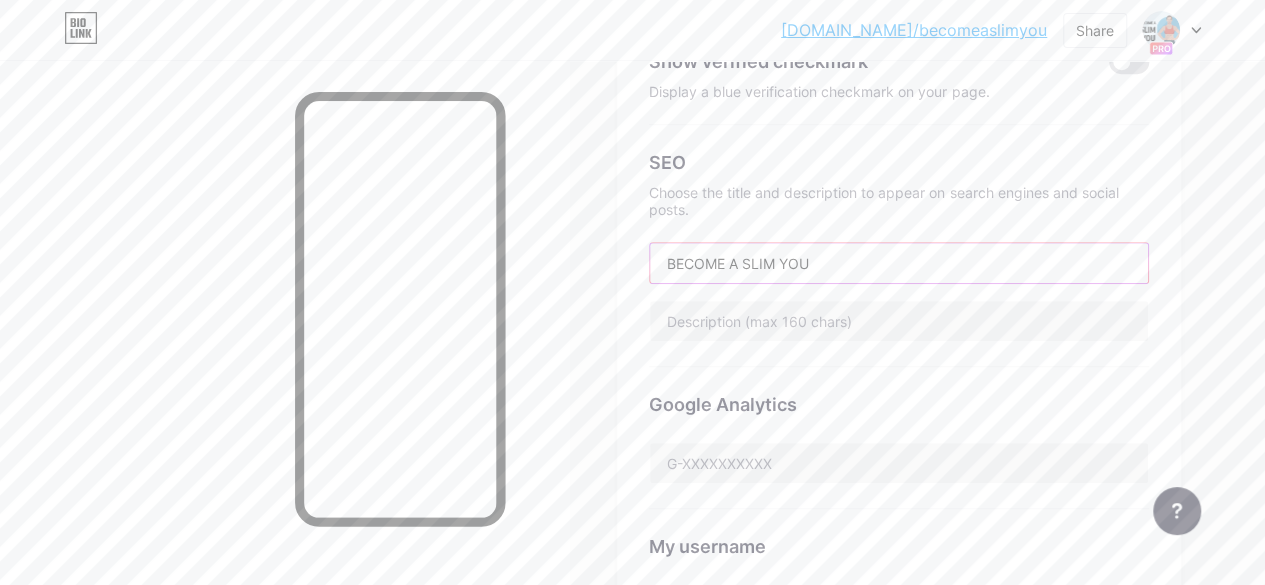 type on "BECOME A SLIM YOU" 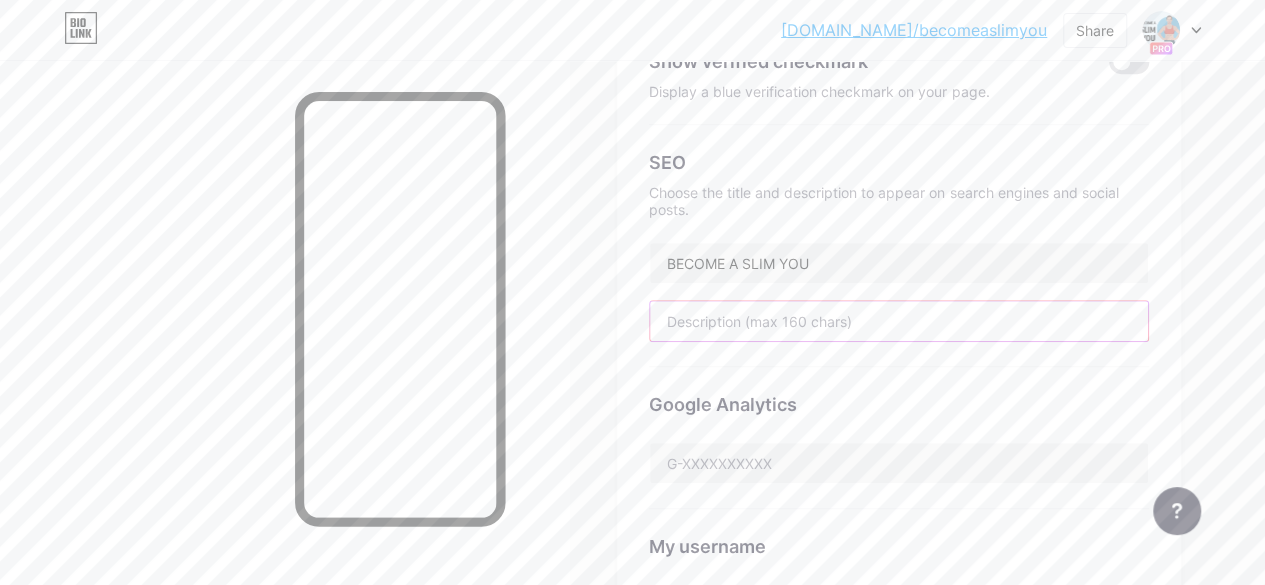 click at bounding box center (899, 321) 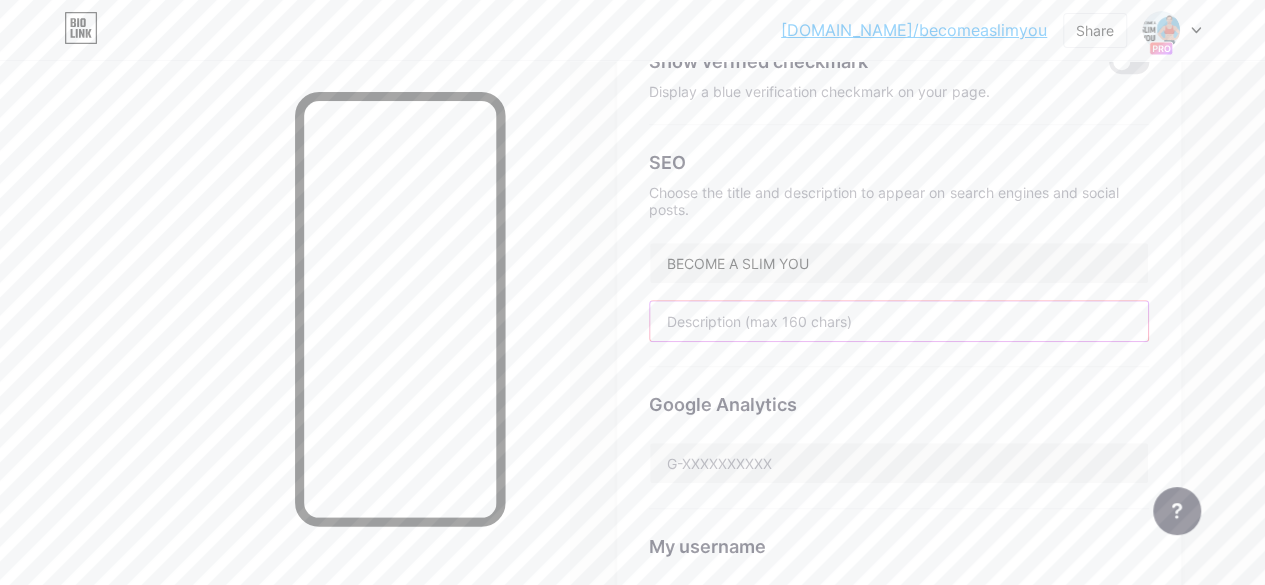 paste on "Become a Slim You is a weight loss solution powered by [PERSON_NAME], designed to boost metabolism, burn fat, and increase energy naturally. Achieve a slimmer, health" 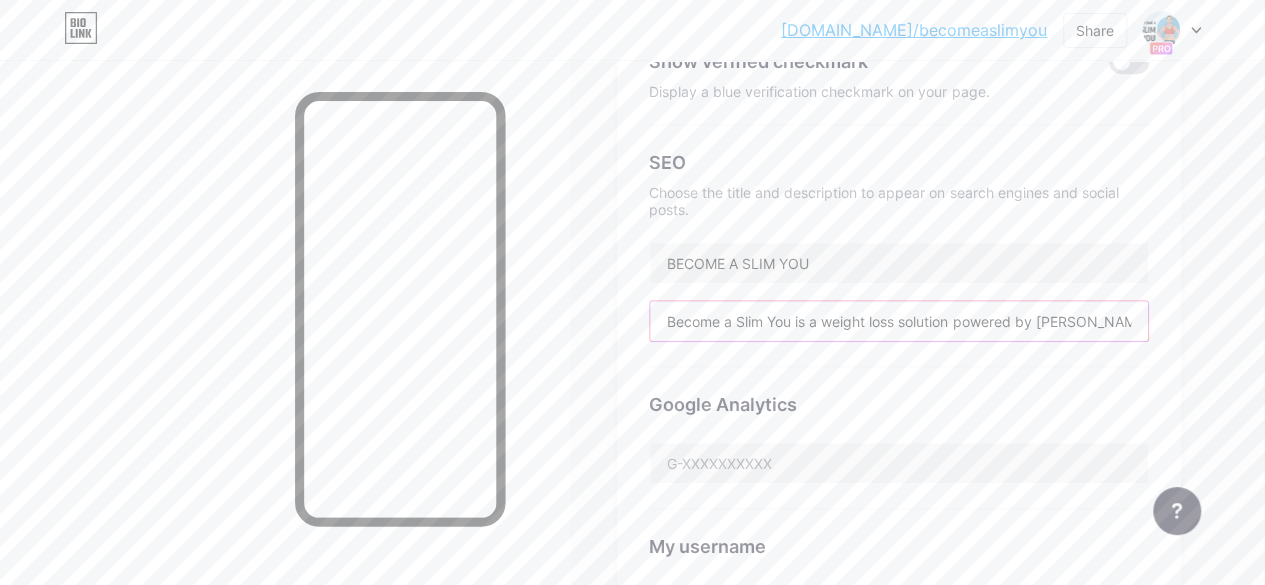 scroll, scrollTop: 0, scrollLeft: 610, axis: horizontal 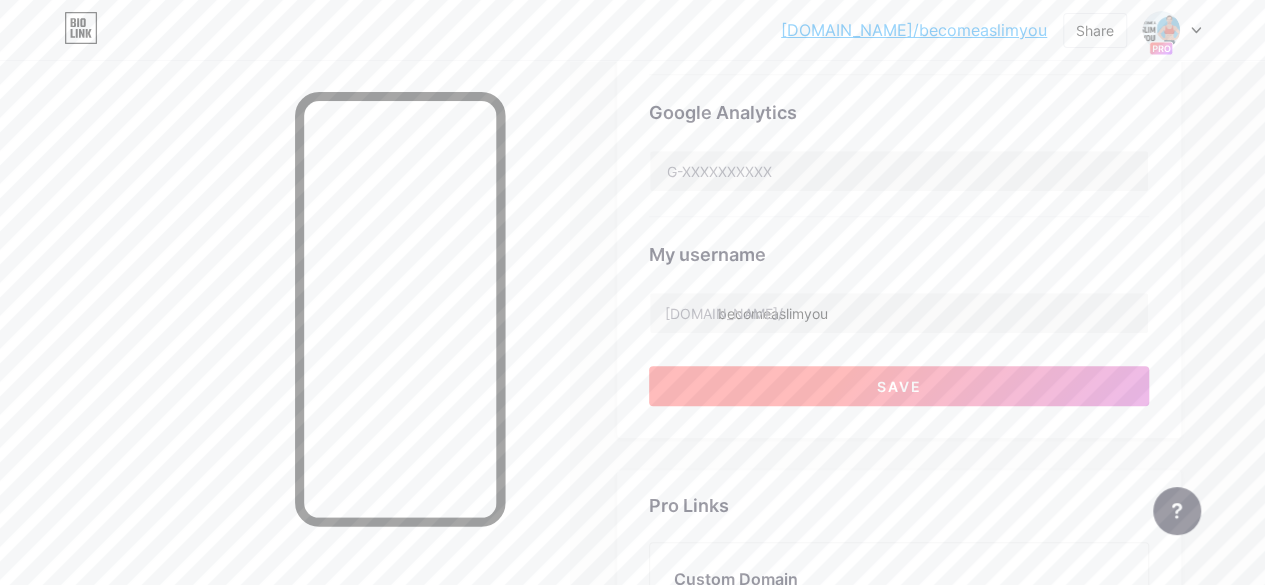 type on "Become a Slim You is a weight loss solution powered by [PERSON_NAME], designed to boost metabolism, burn fat, and increase energy naturally. Achieve a slimmer, health" 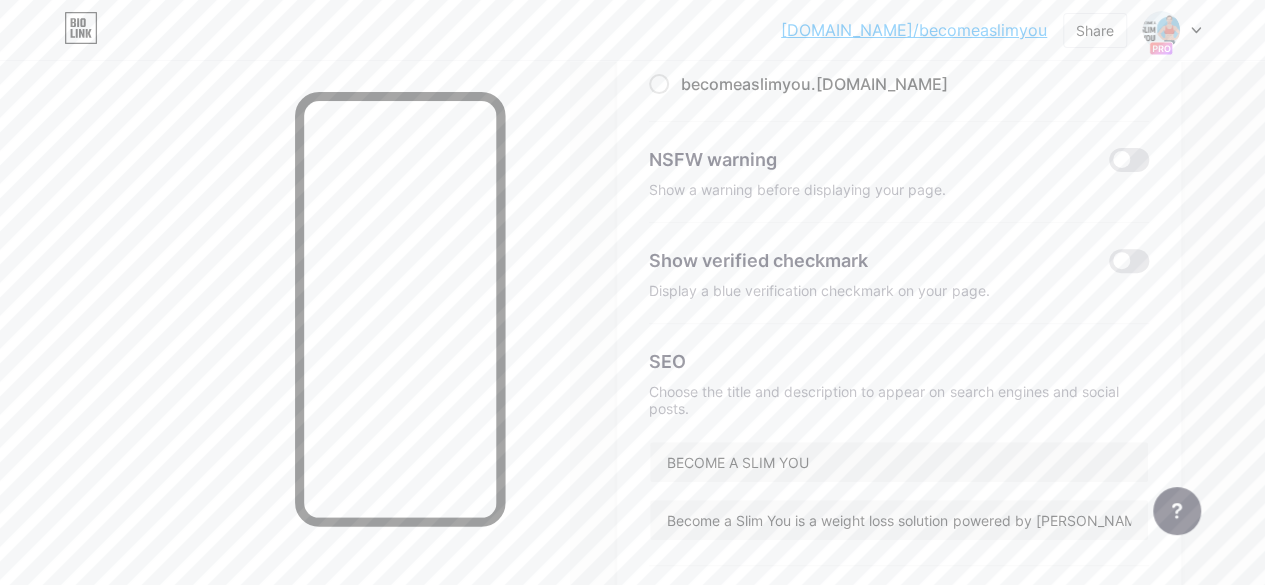 scroll, scrollTop: 251, scrollLeft: 0, axis: vertical 